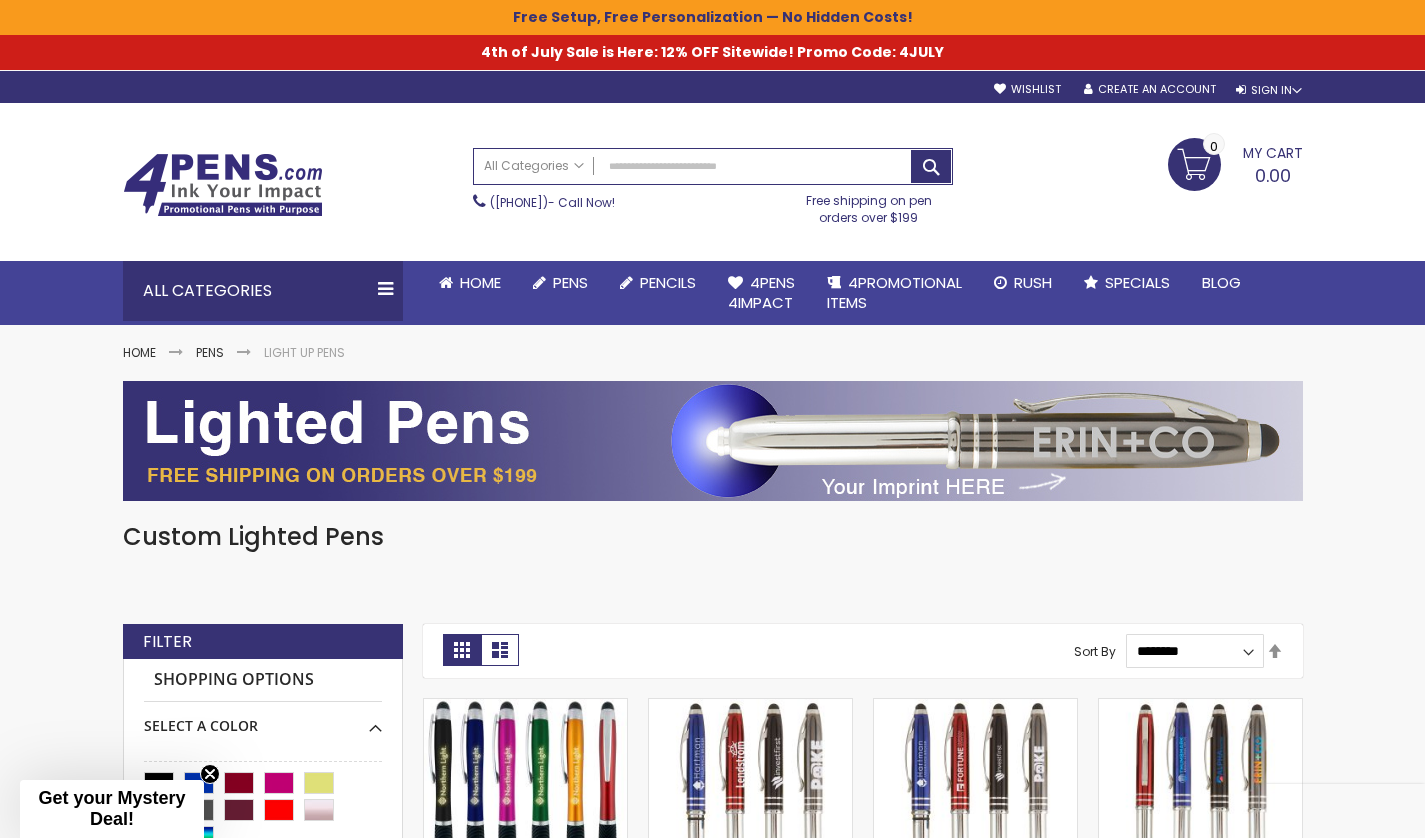 scroll, scrollTop: 0, scrollLeft: 0, axis: both 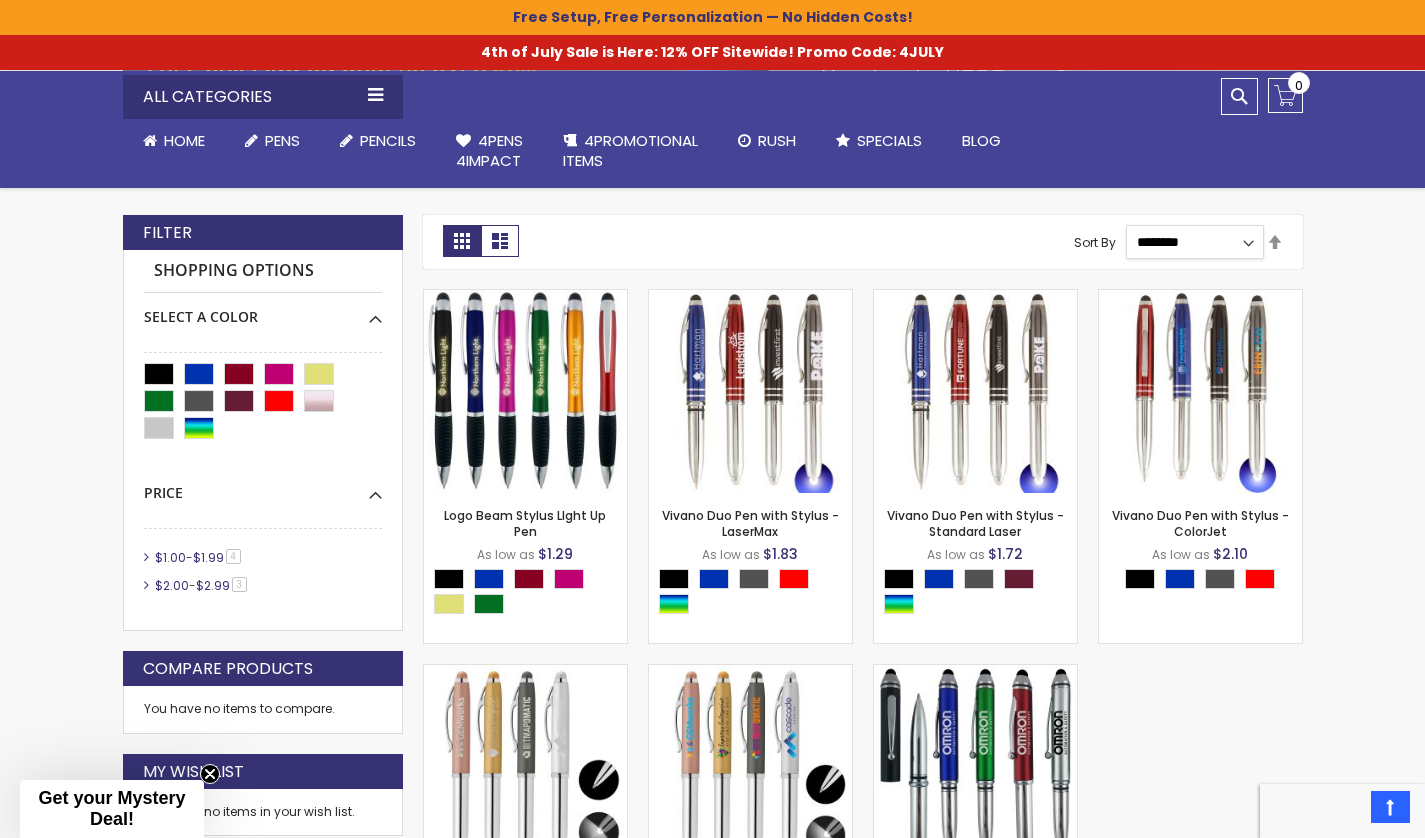 click on "**********" at bounding box center [1195, 242] 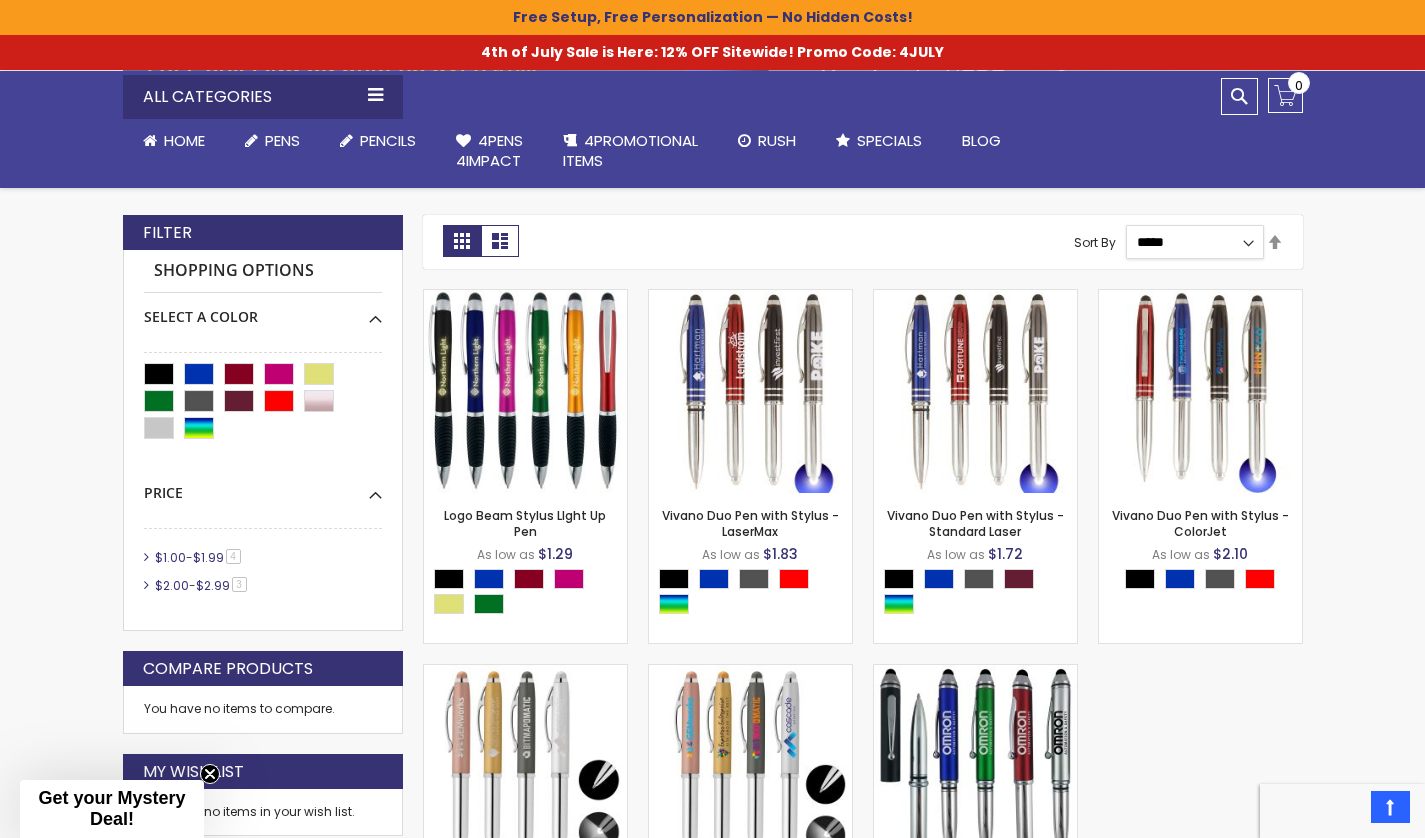click on "**********" at bounding box center [1195, 242] 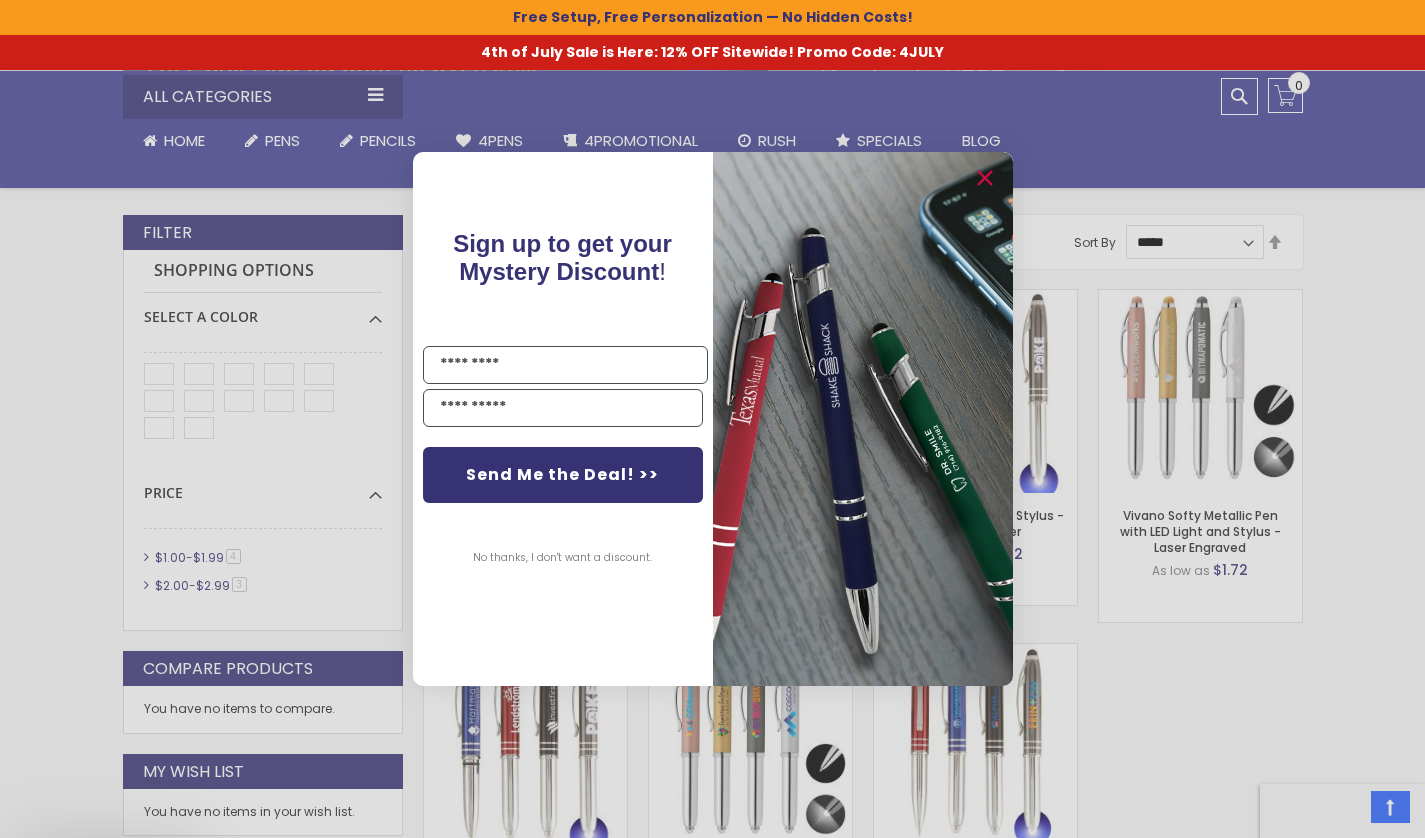 scroll, scrollTop: 564, scrollLeft: 0, axis: vertical 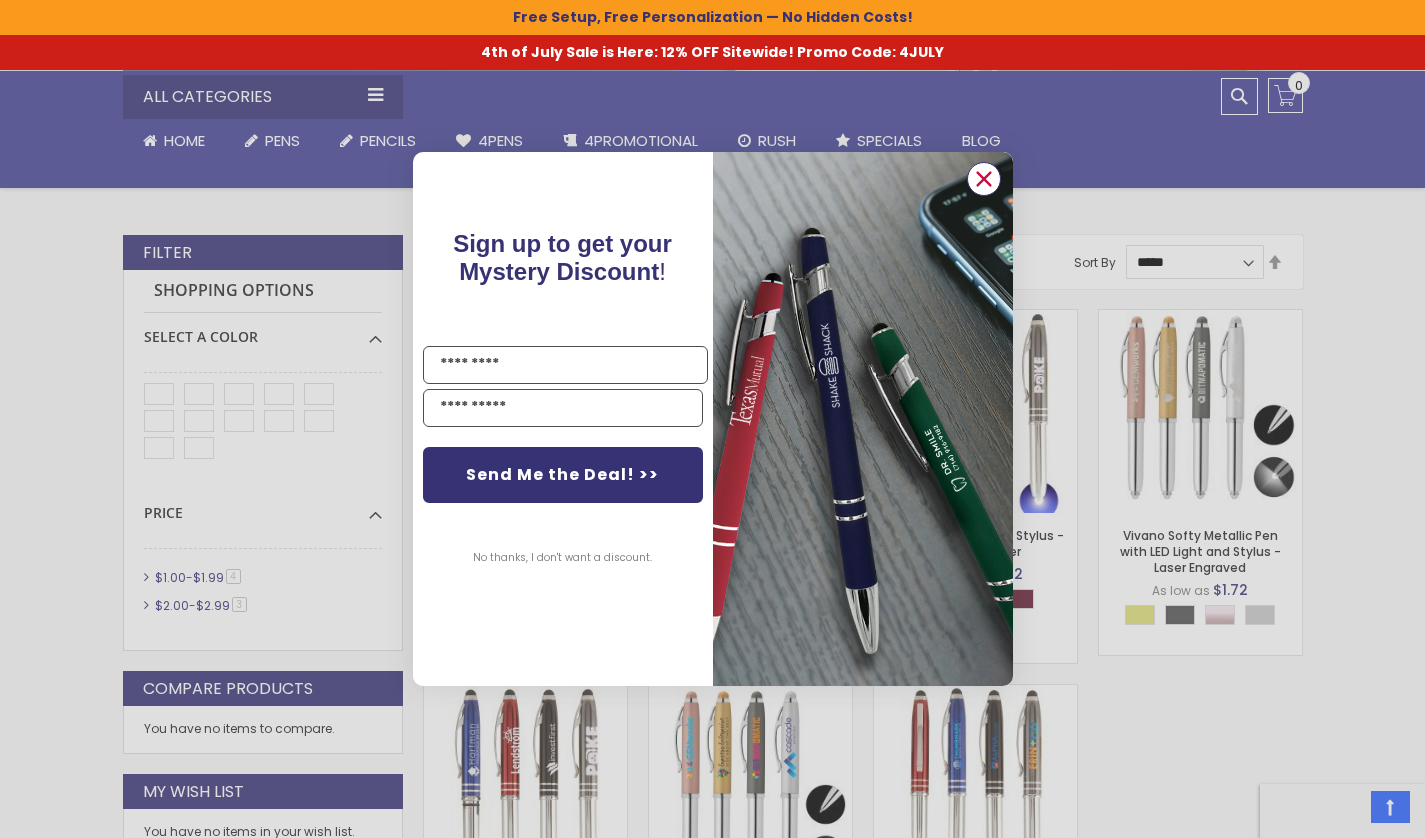 click at bounding box center [983, 179] 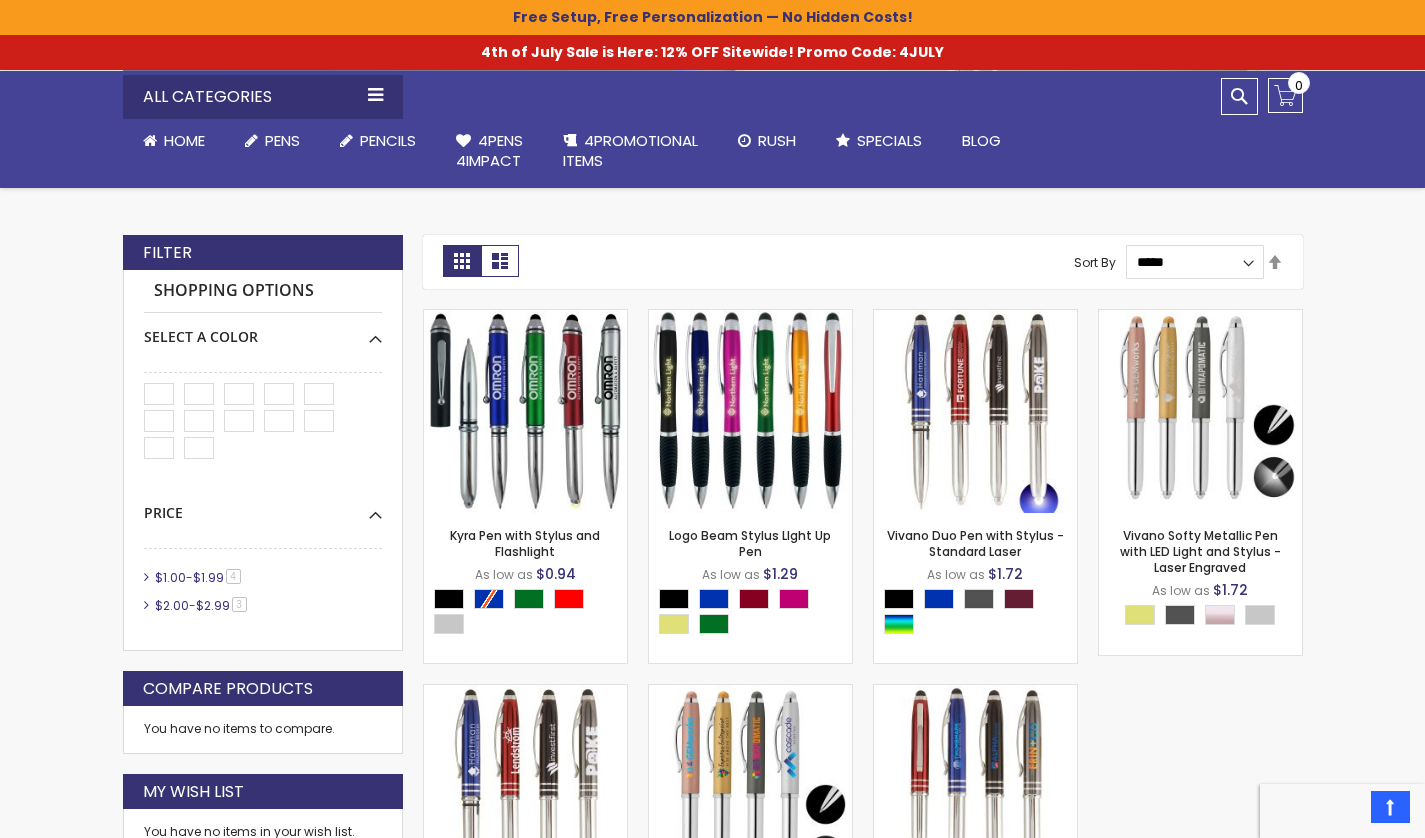 click at bounding box center [750, 411] 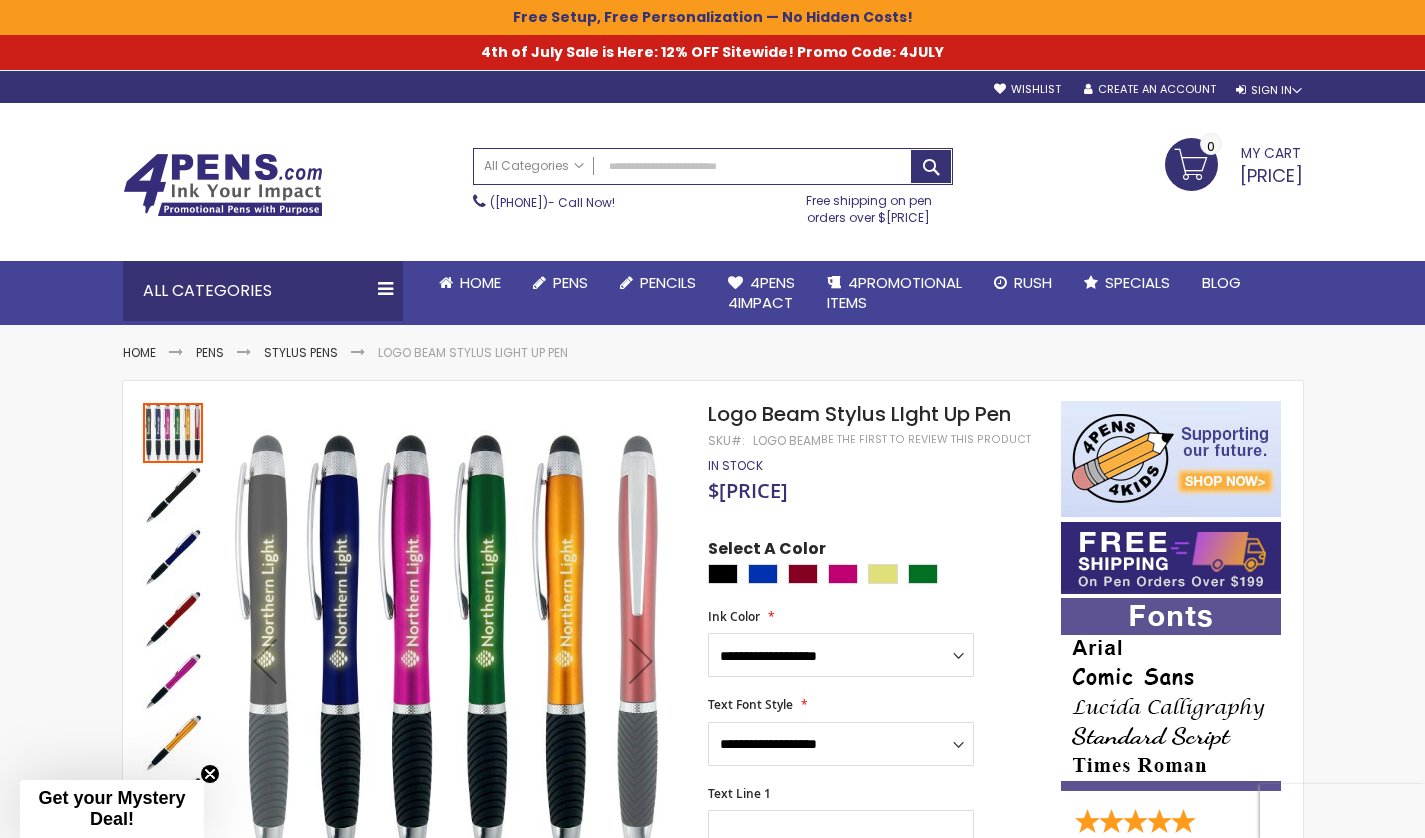 scroll, scrollTop: 0, scrollLeft: 0, axis: both 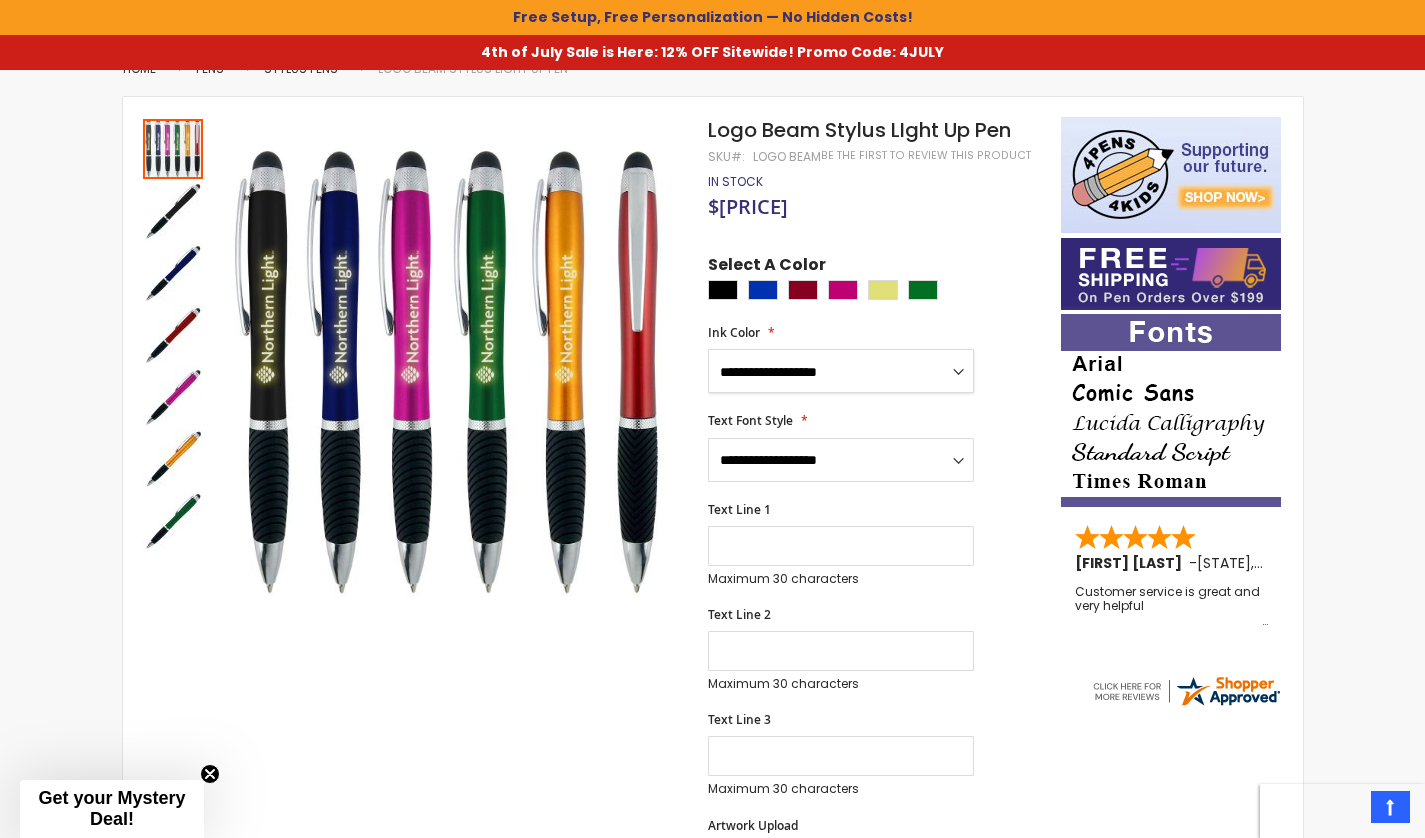 click on "**********" at bounding box center [841, 371] 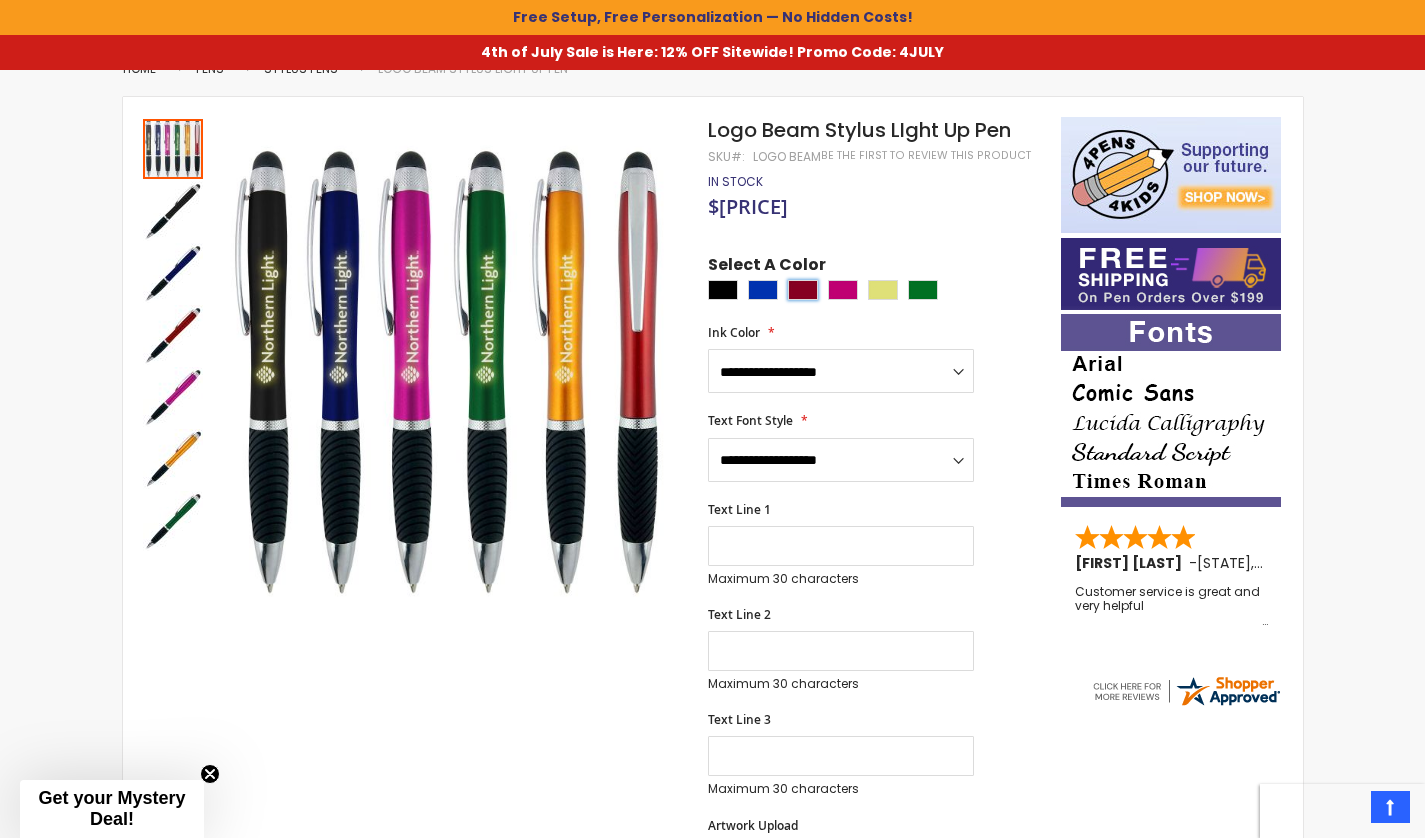 click at bounding box center [803, 290] 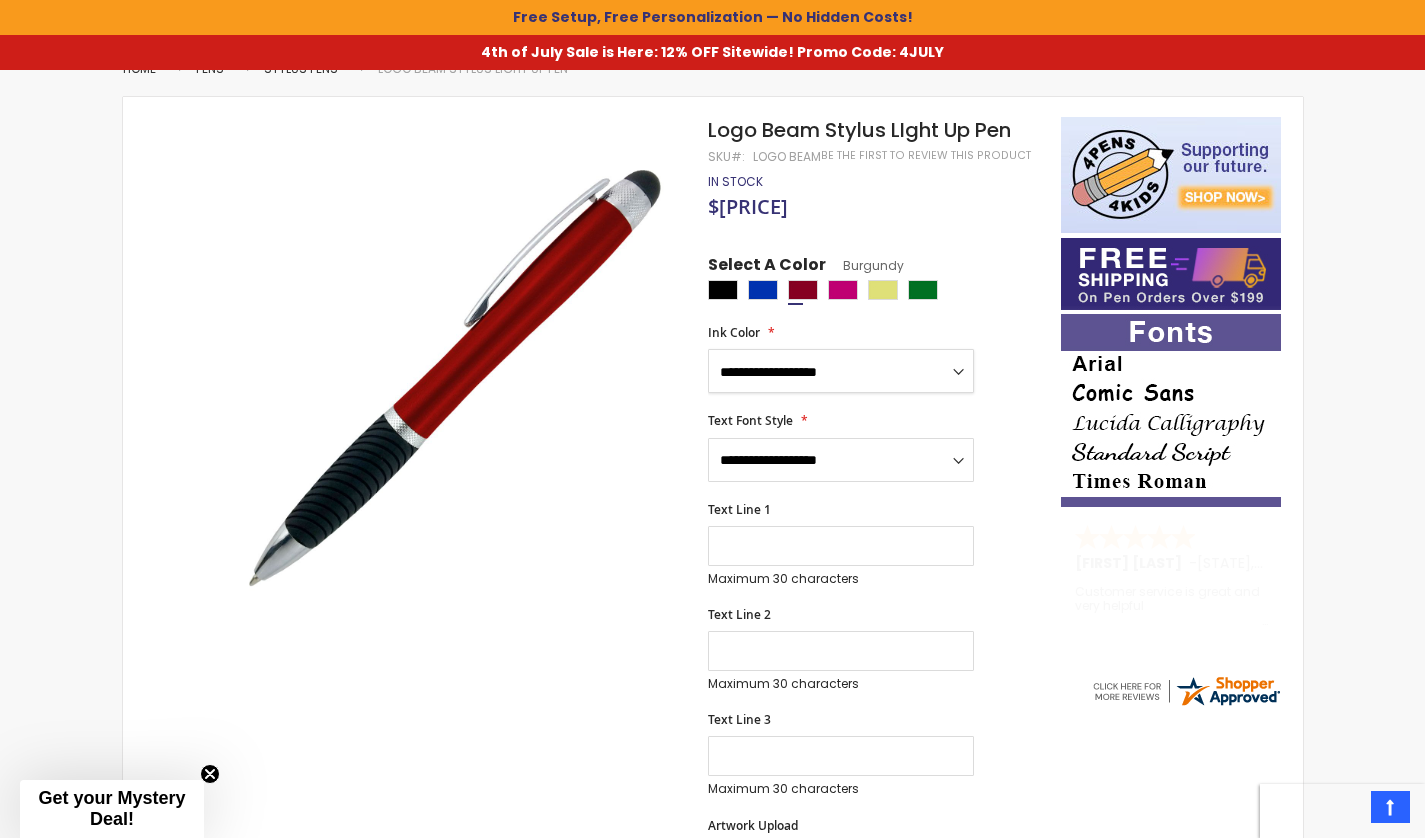 click on "**********" at bounding box center (841, 371) 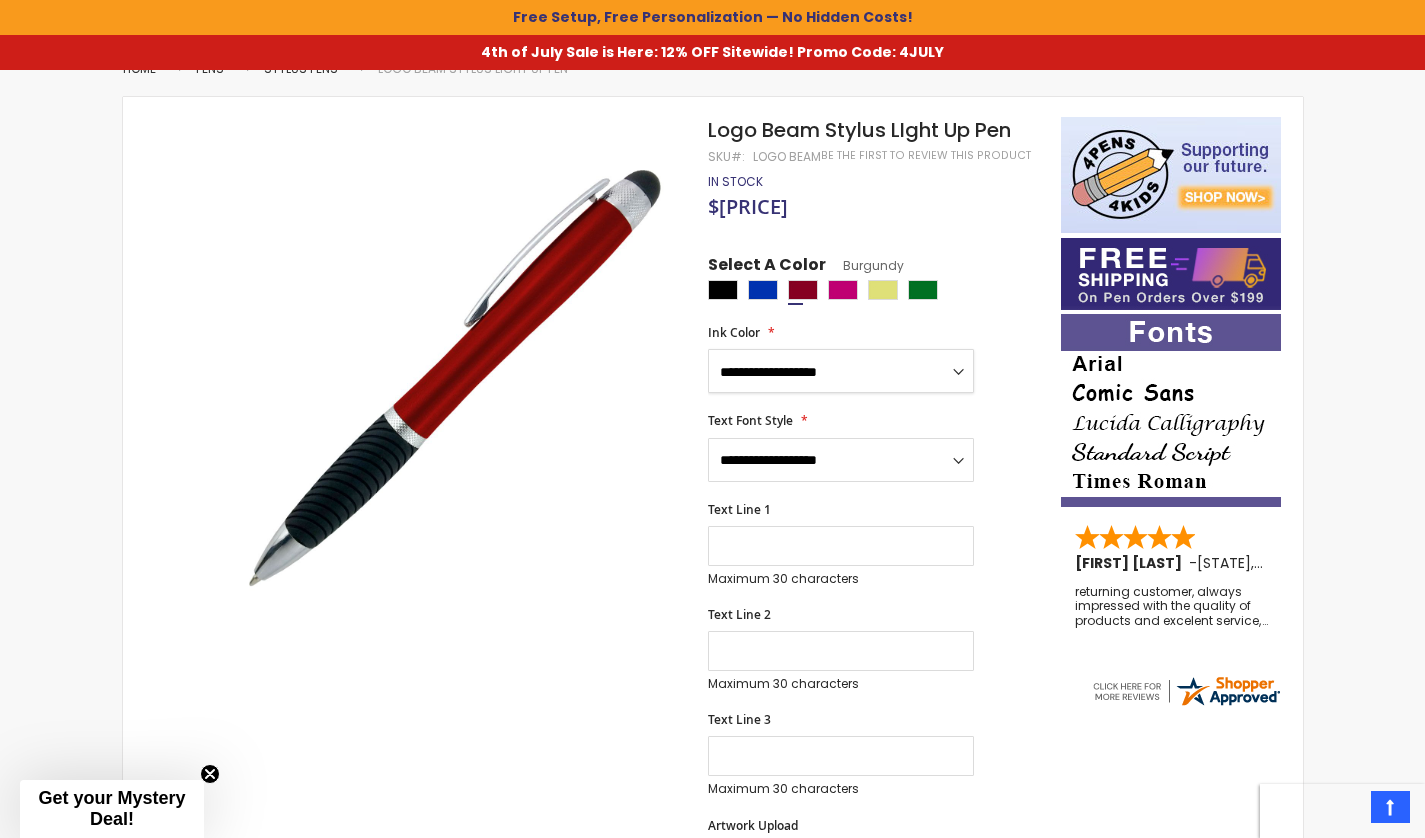 select on "****" 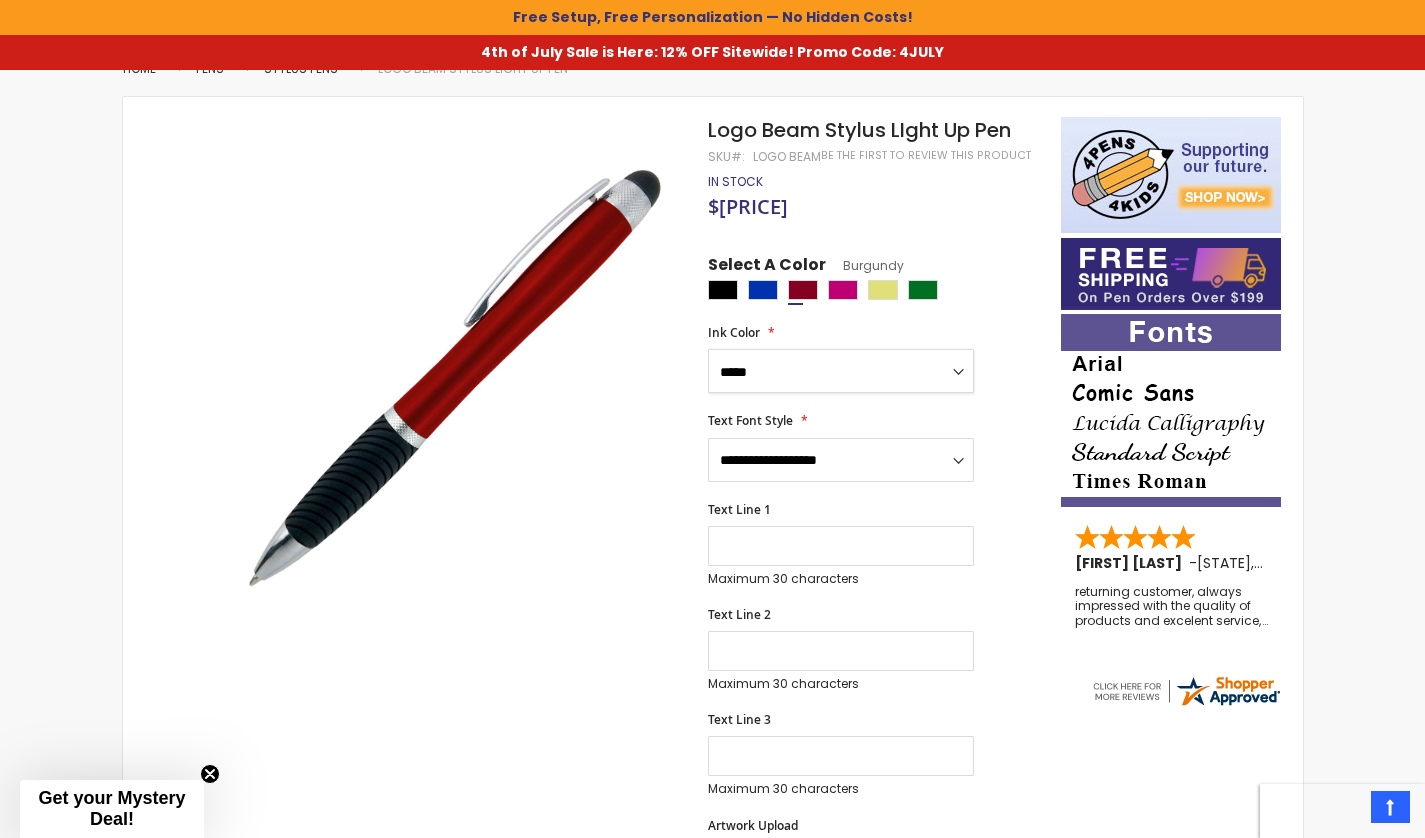 click on "**********" at bounding box center (841, 371) 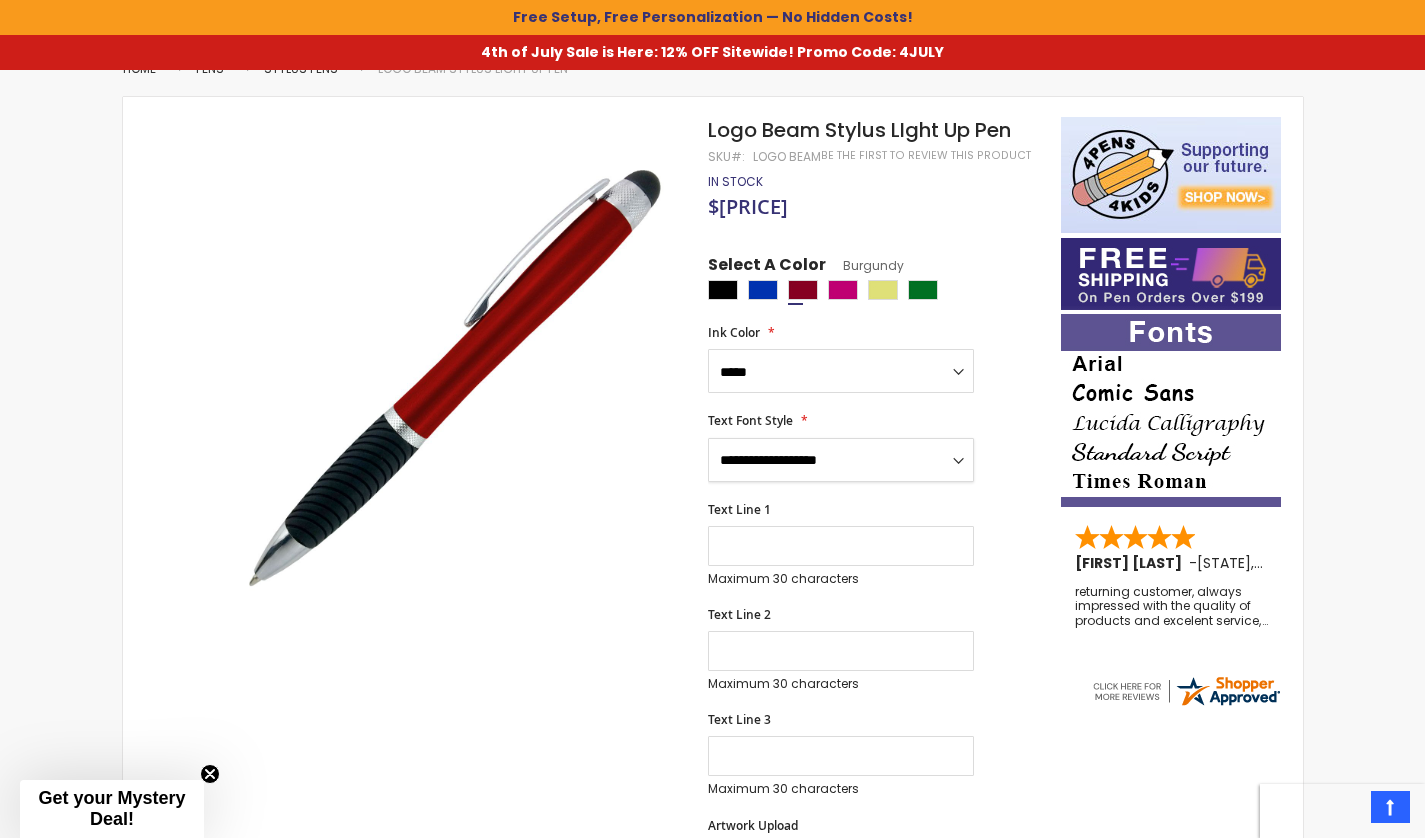 click on "**********" at bounding box center (841, 460) 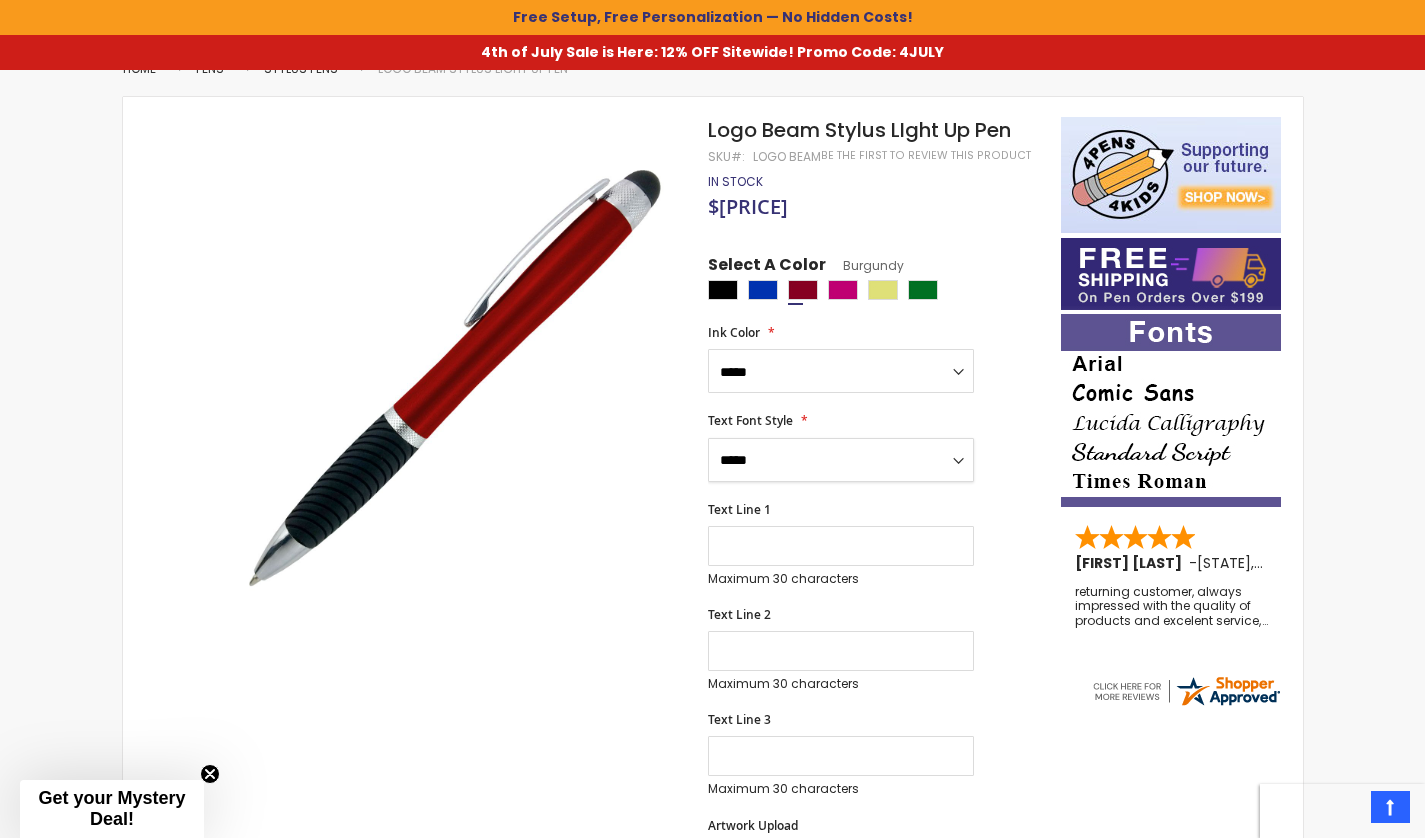 click on "**********" at bounding box center [841, 460] 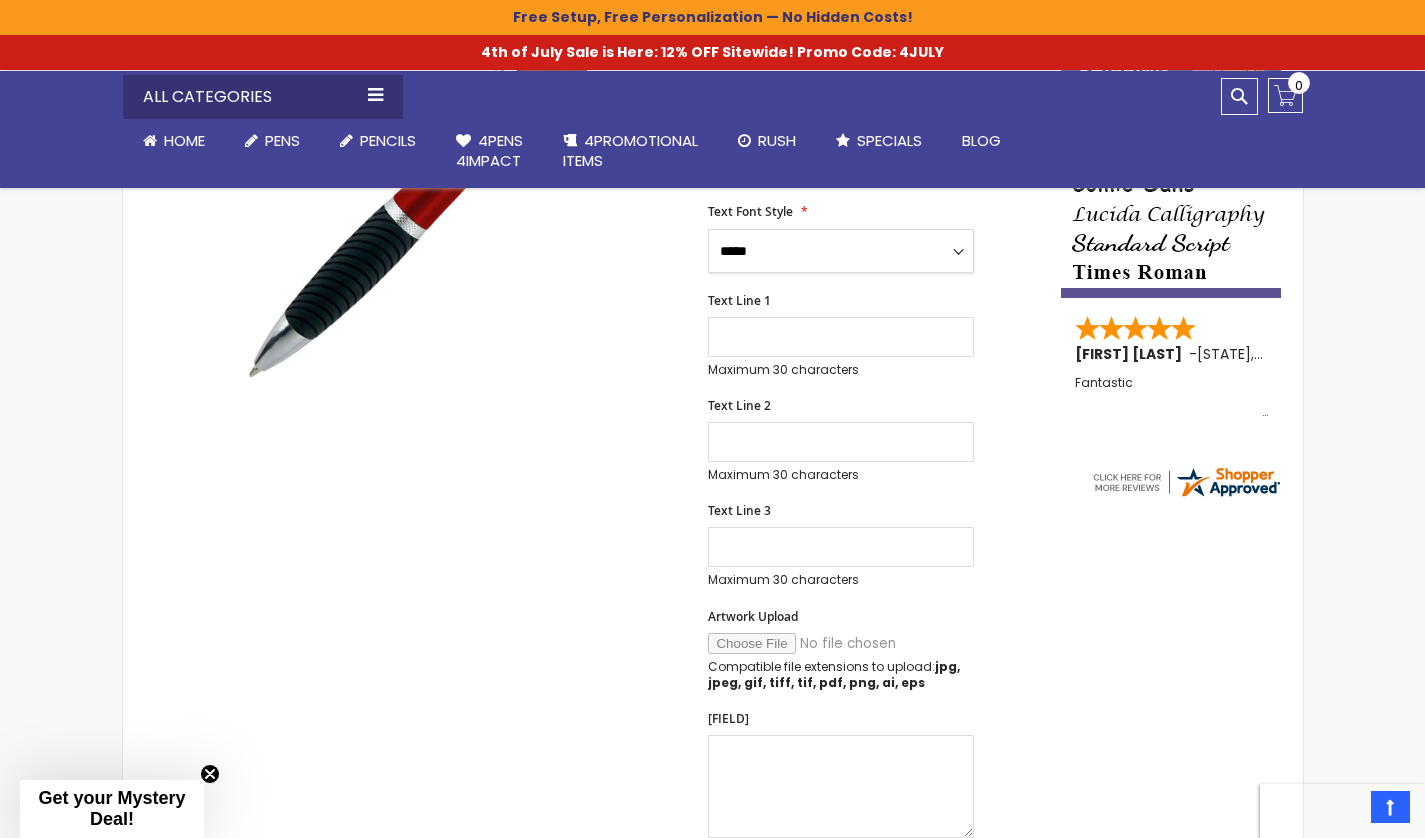 scroll, scrollTop: 518, scrollLeft: 0, axis: vertical 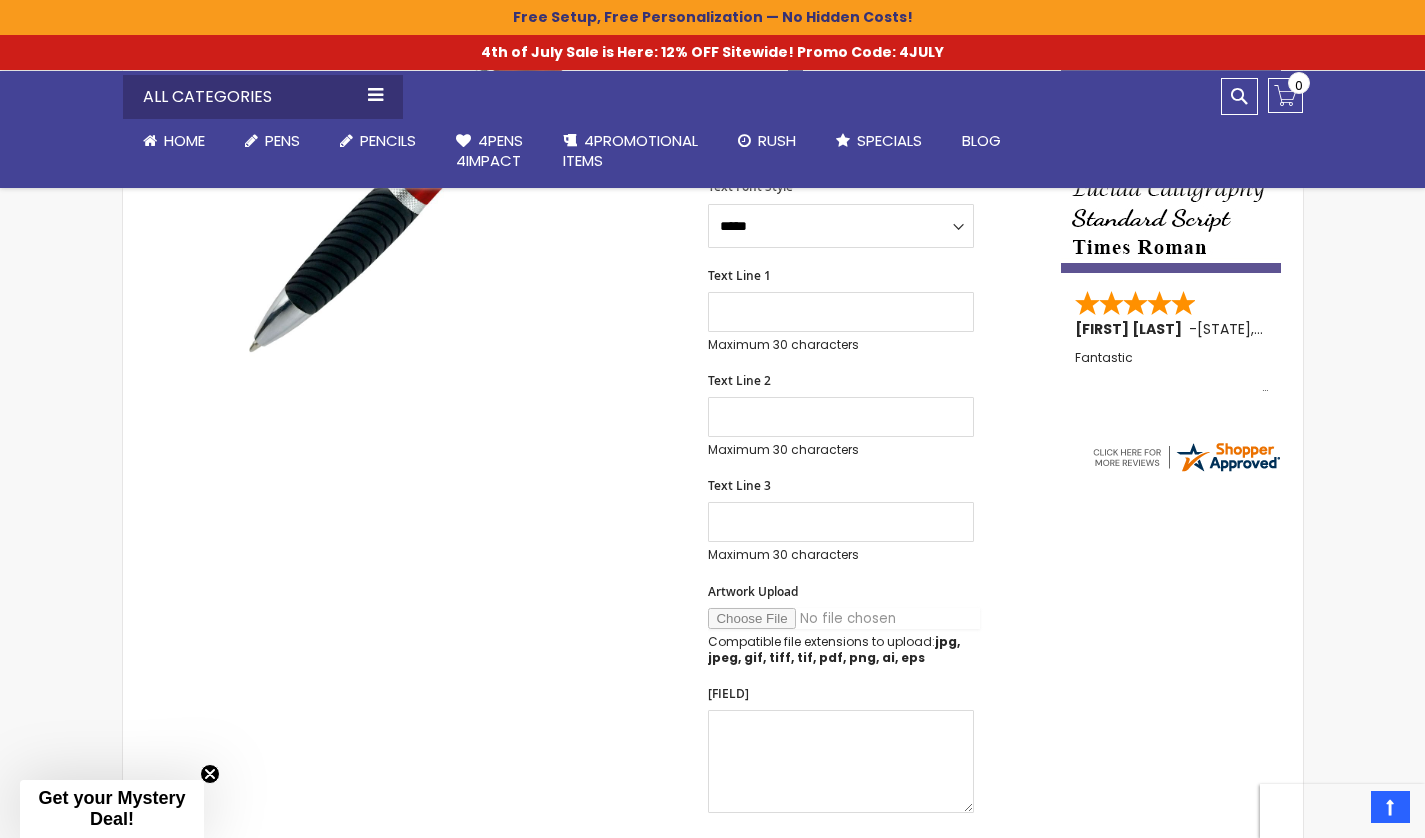 click on "Artwork Upload" at bounding box center (844, 618) 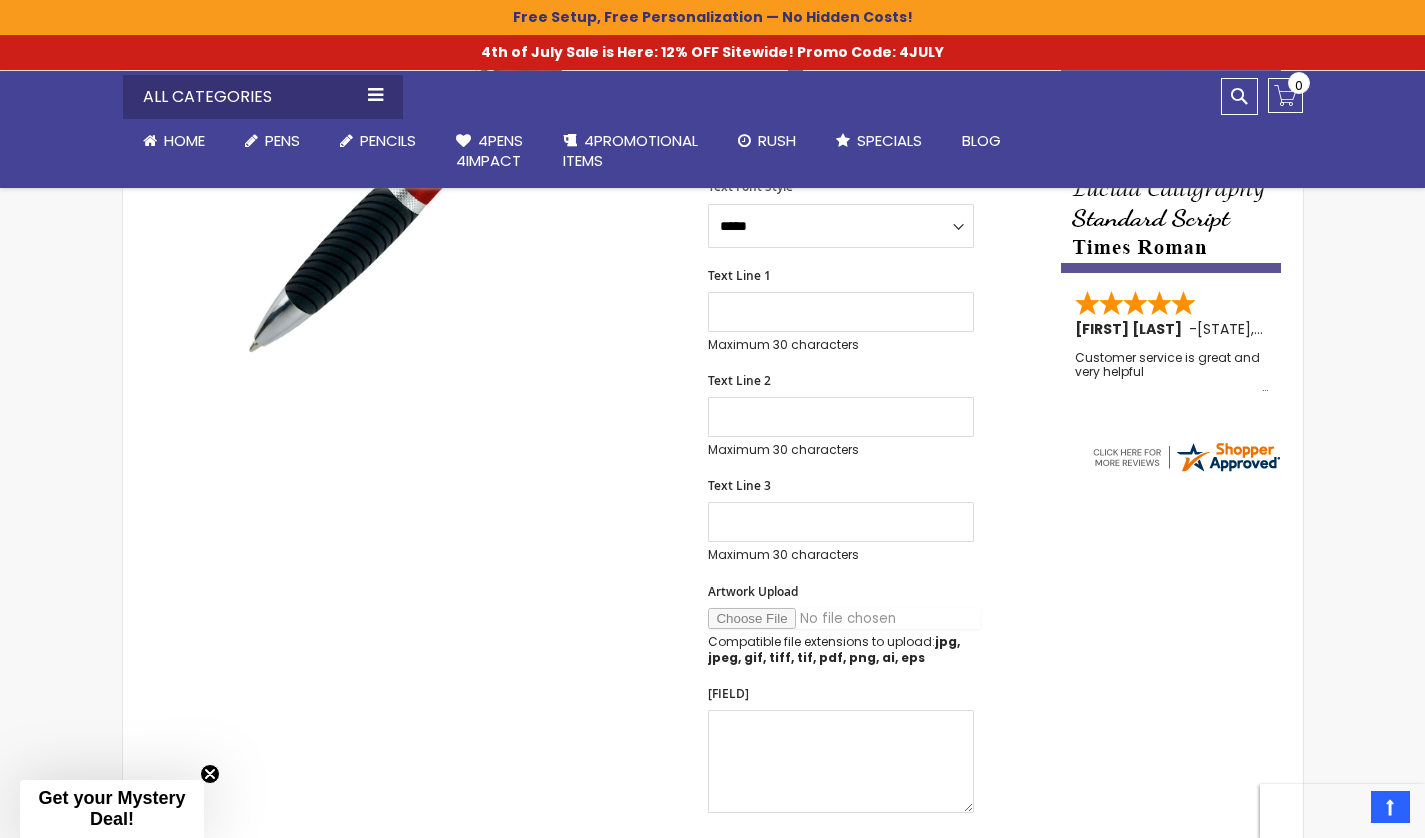 type on "**********" 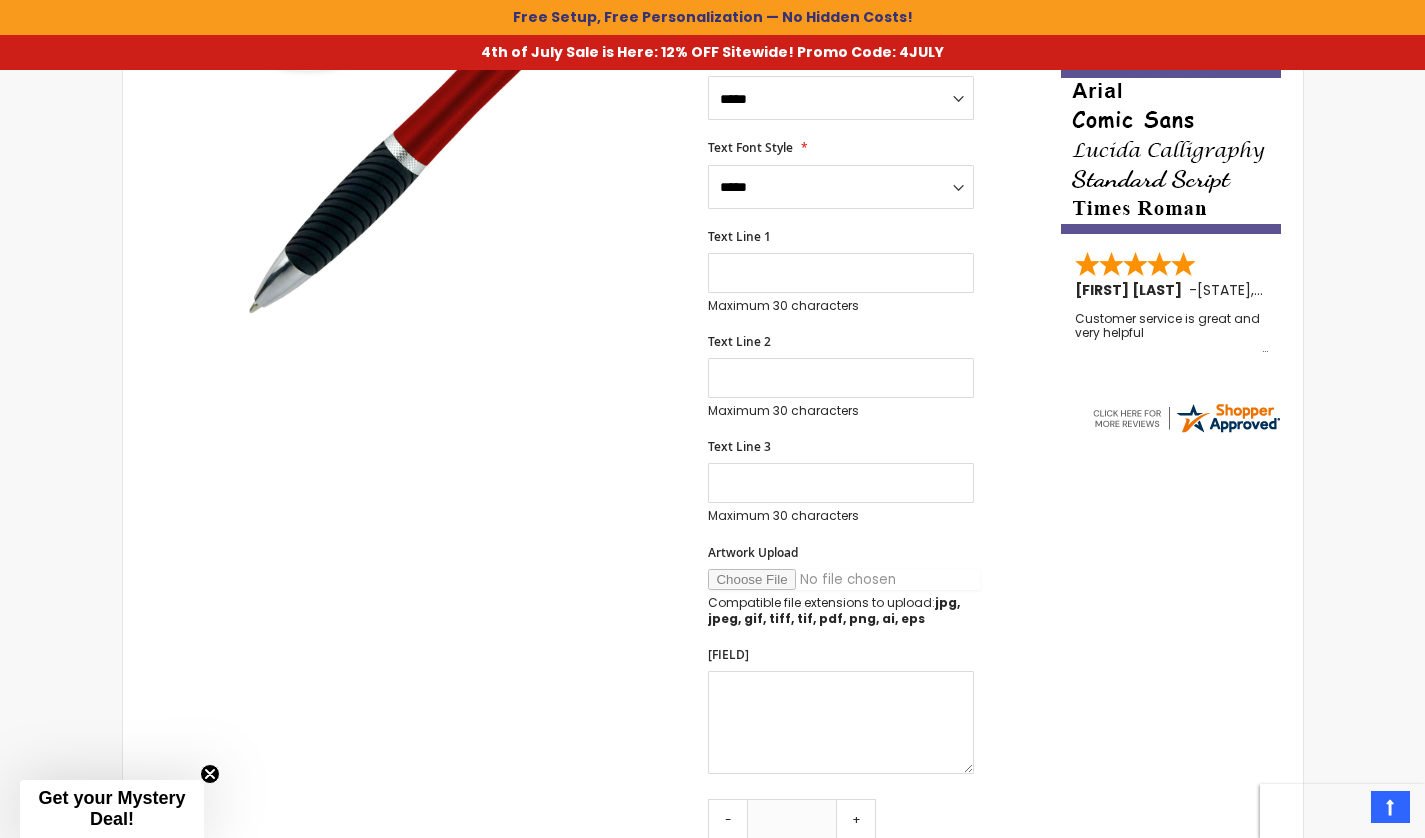 scroll, scrollTop: 0, scrollLeft: 0, axis: both 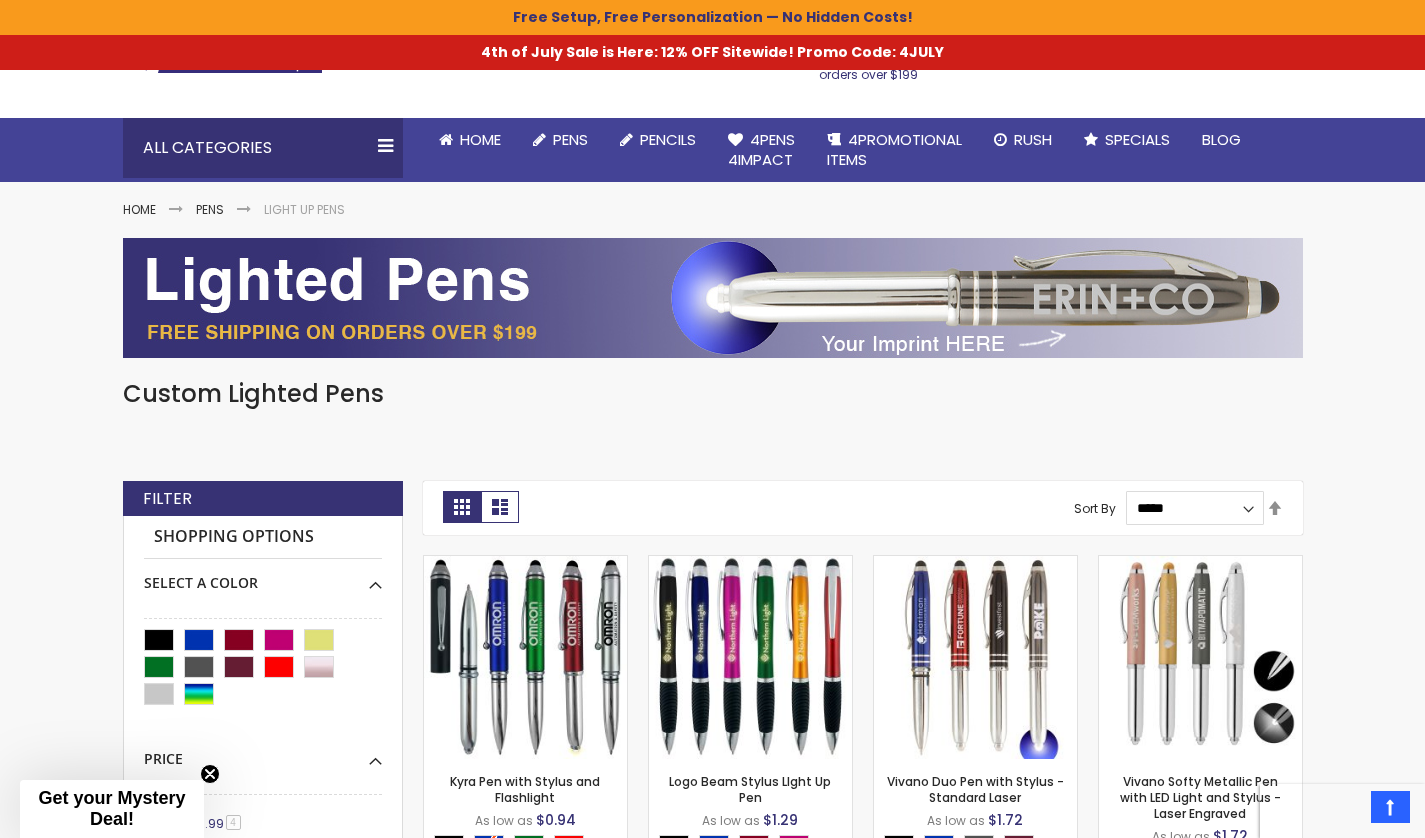 click at bounding box center [525, 657] 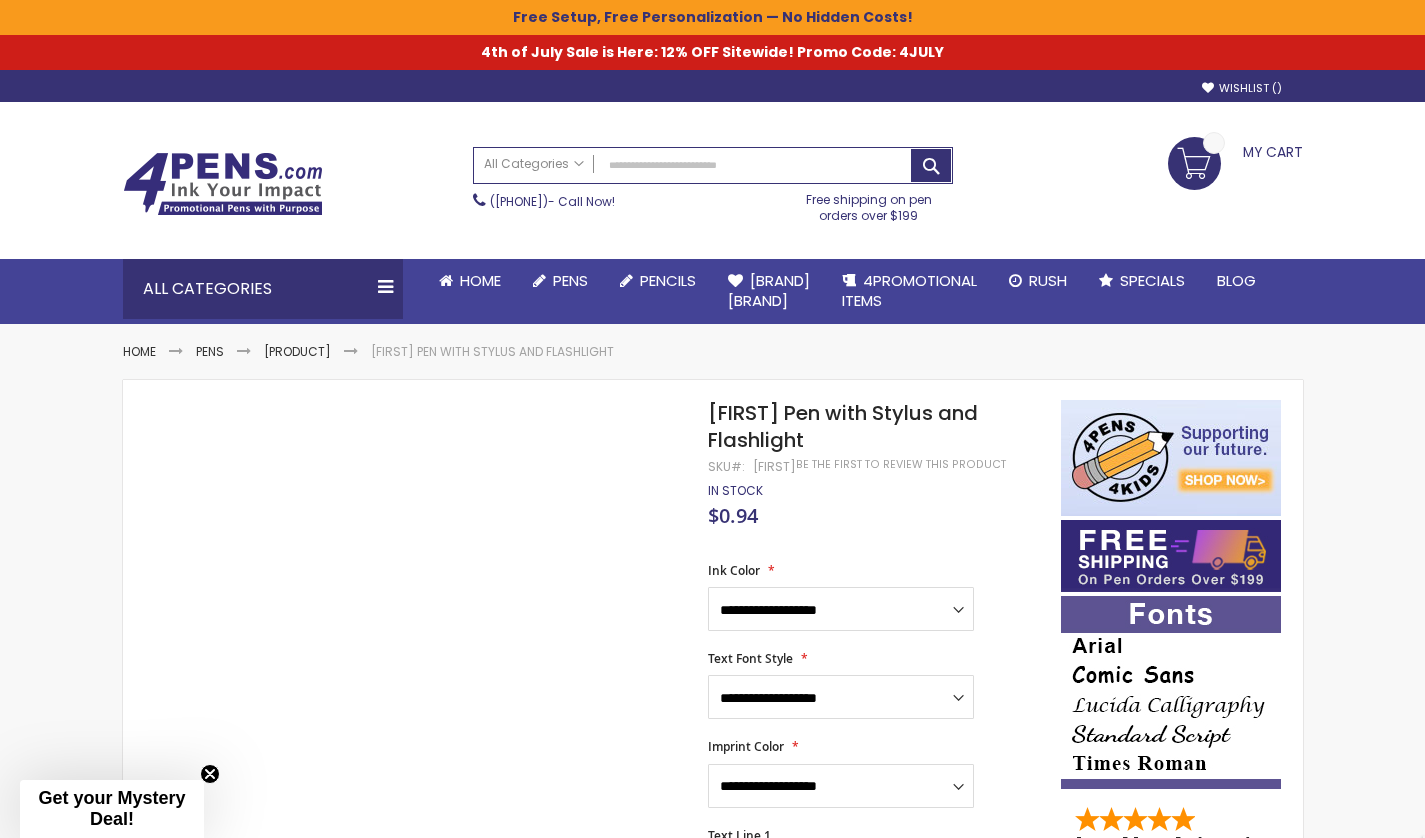 scroll, scrollTop: 181, scrollLeft: 0, axis: vertical 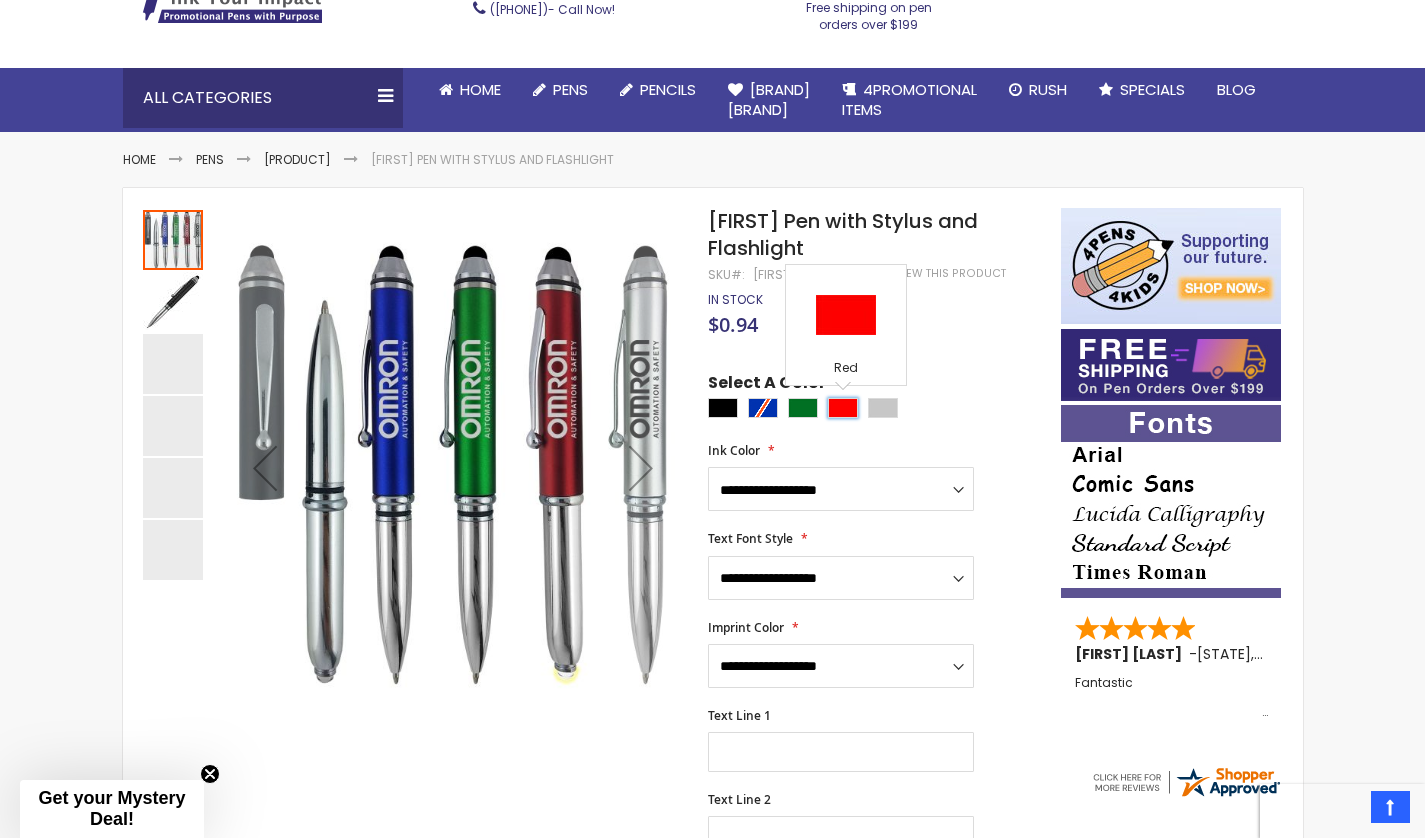 click at bounding box center (843, 408) 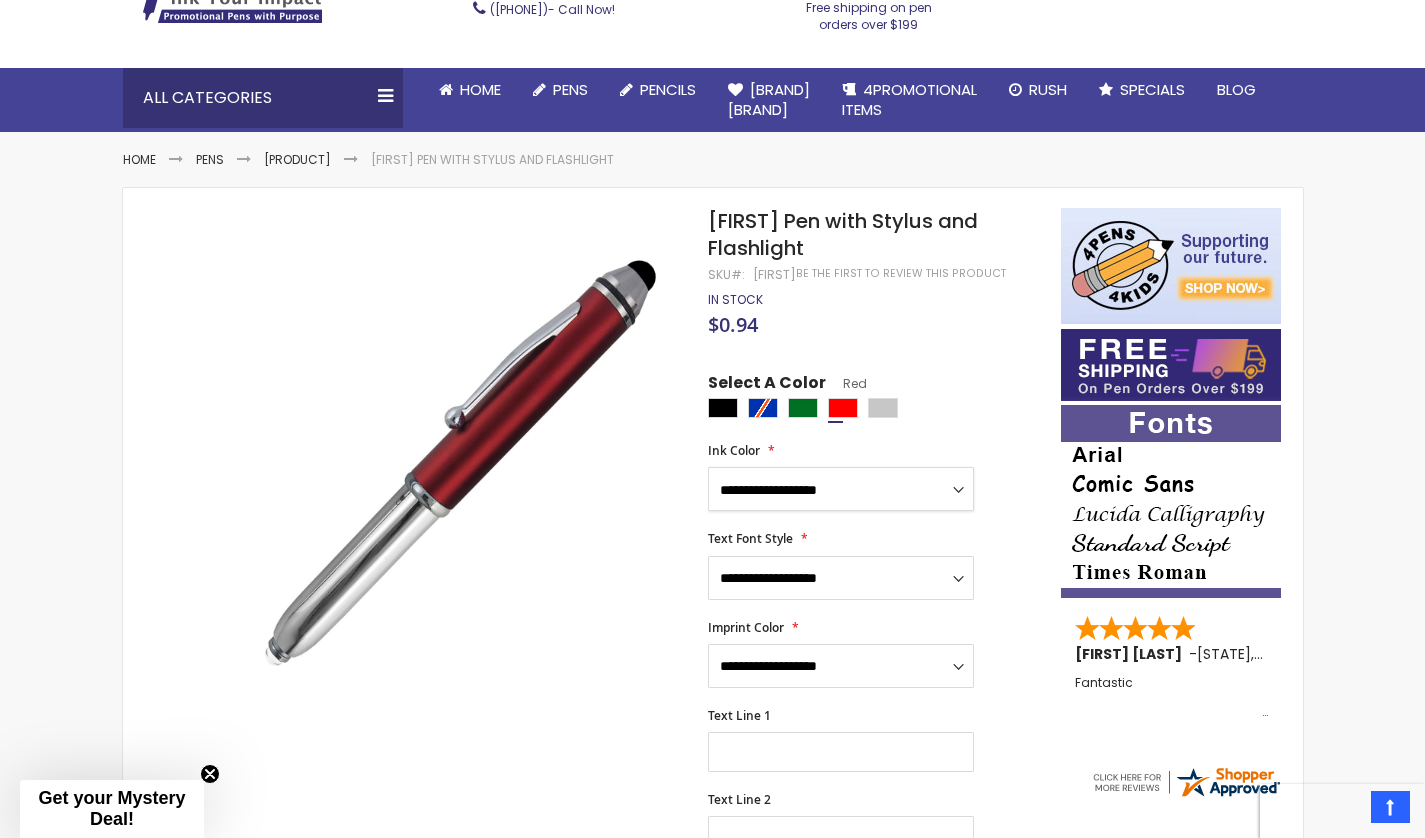 click on "**********" at bounding box center [841, 489] 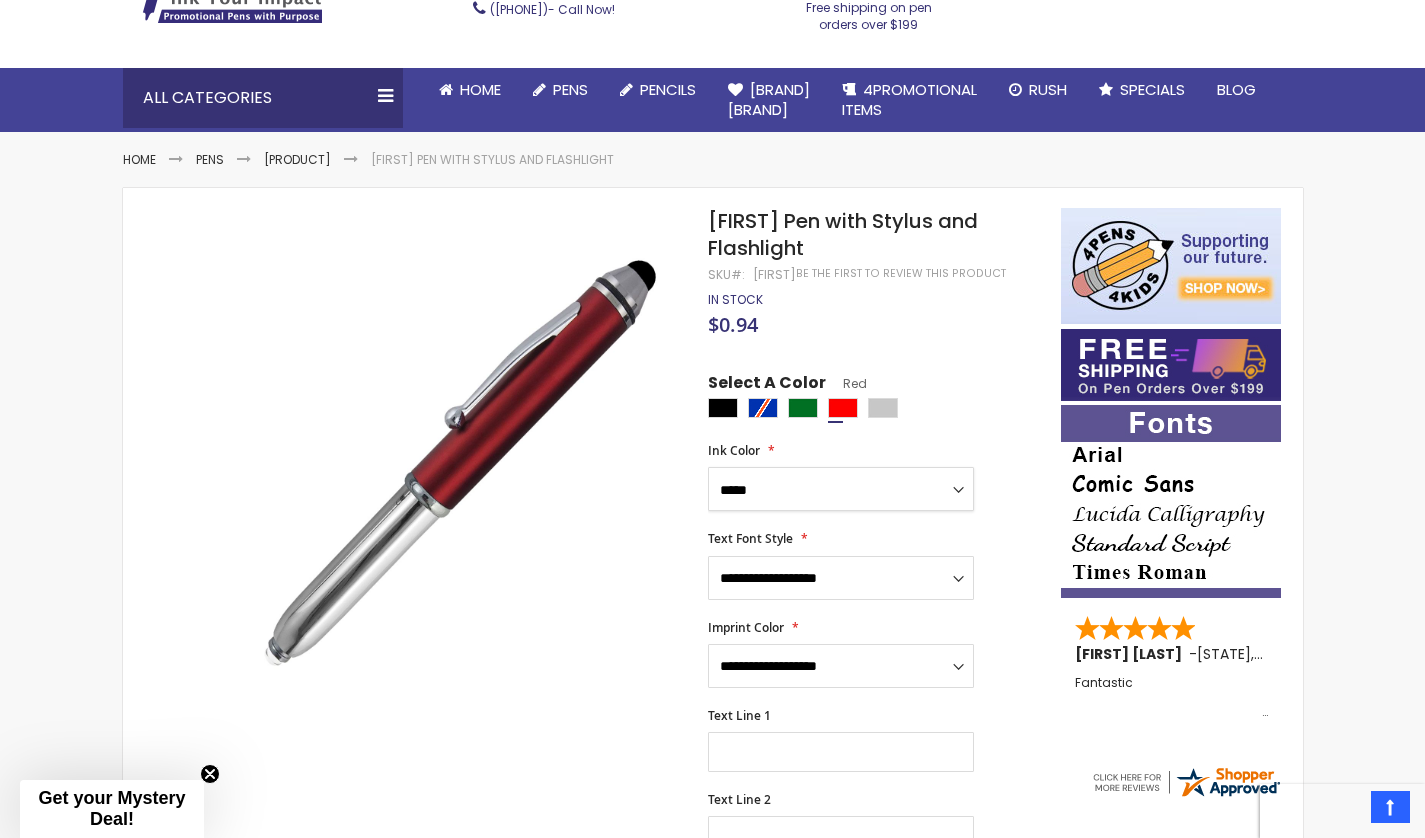 click on "**********" at bounding box center (841, 489) 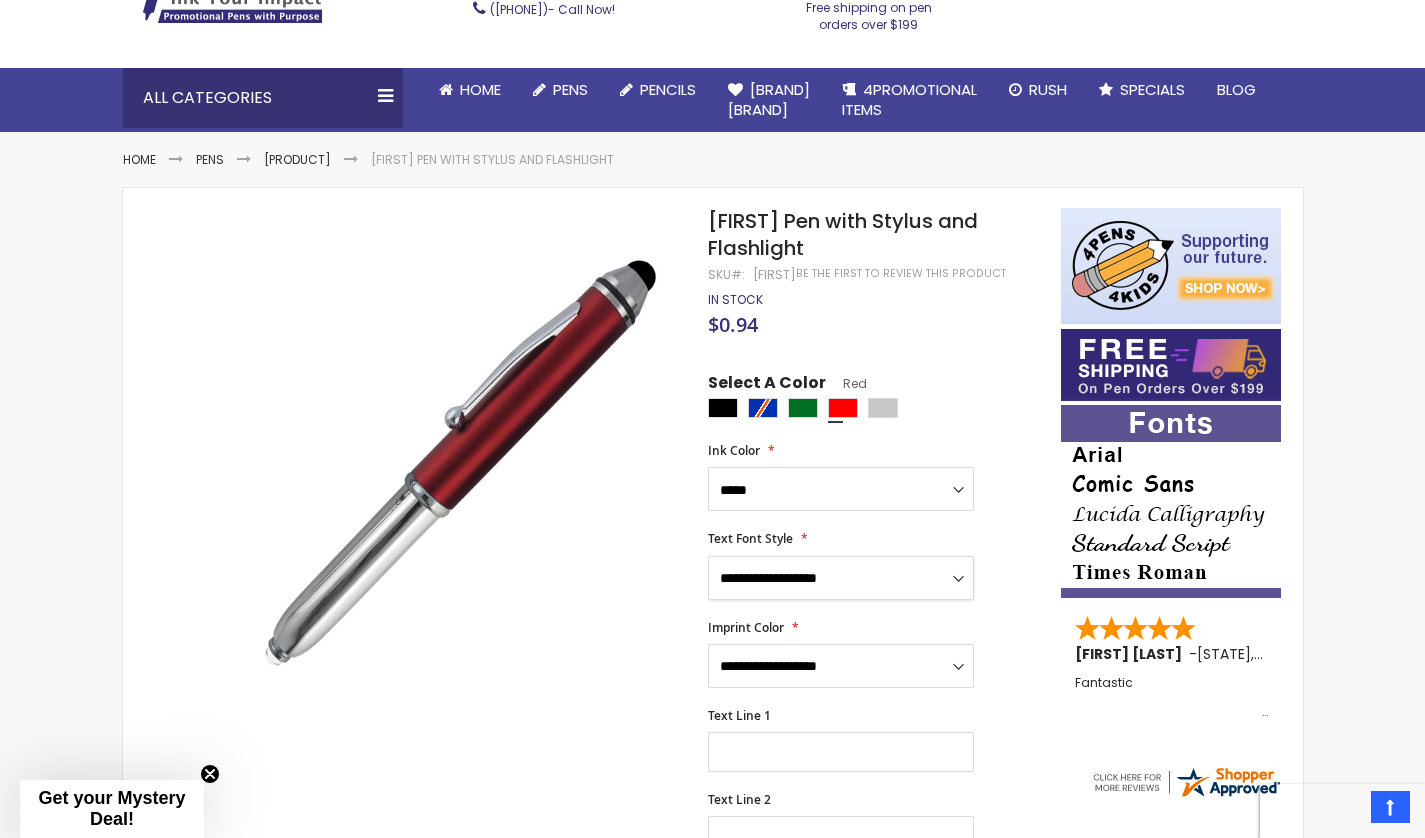 click on "**********" at bounding box center (841, 578) 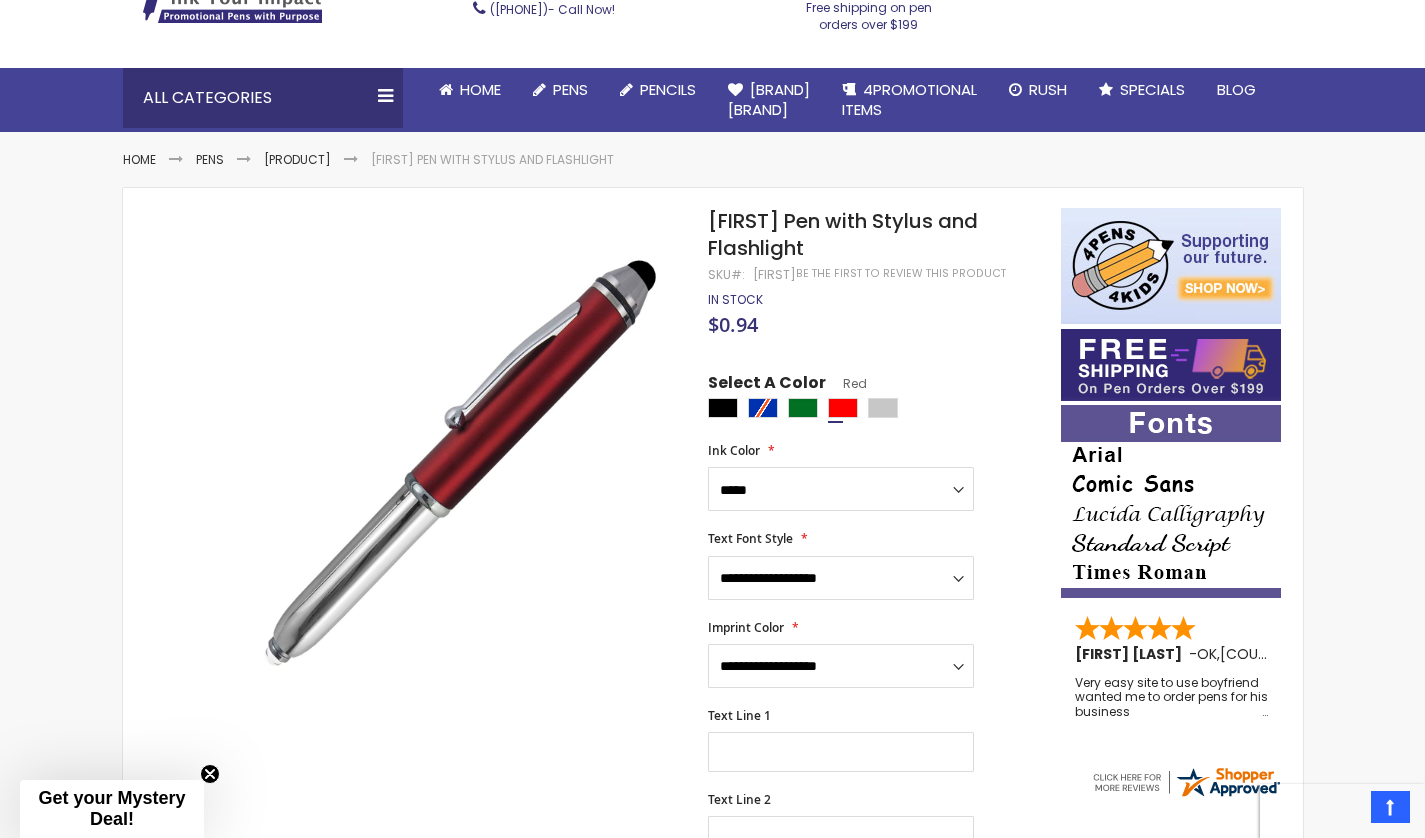 click on "**********" at bounding box center [874, 783] 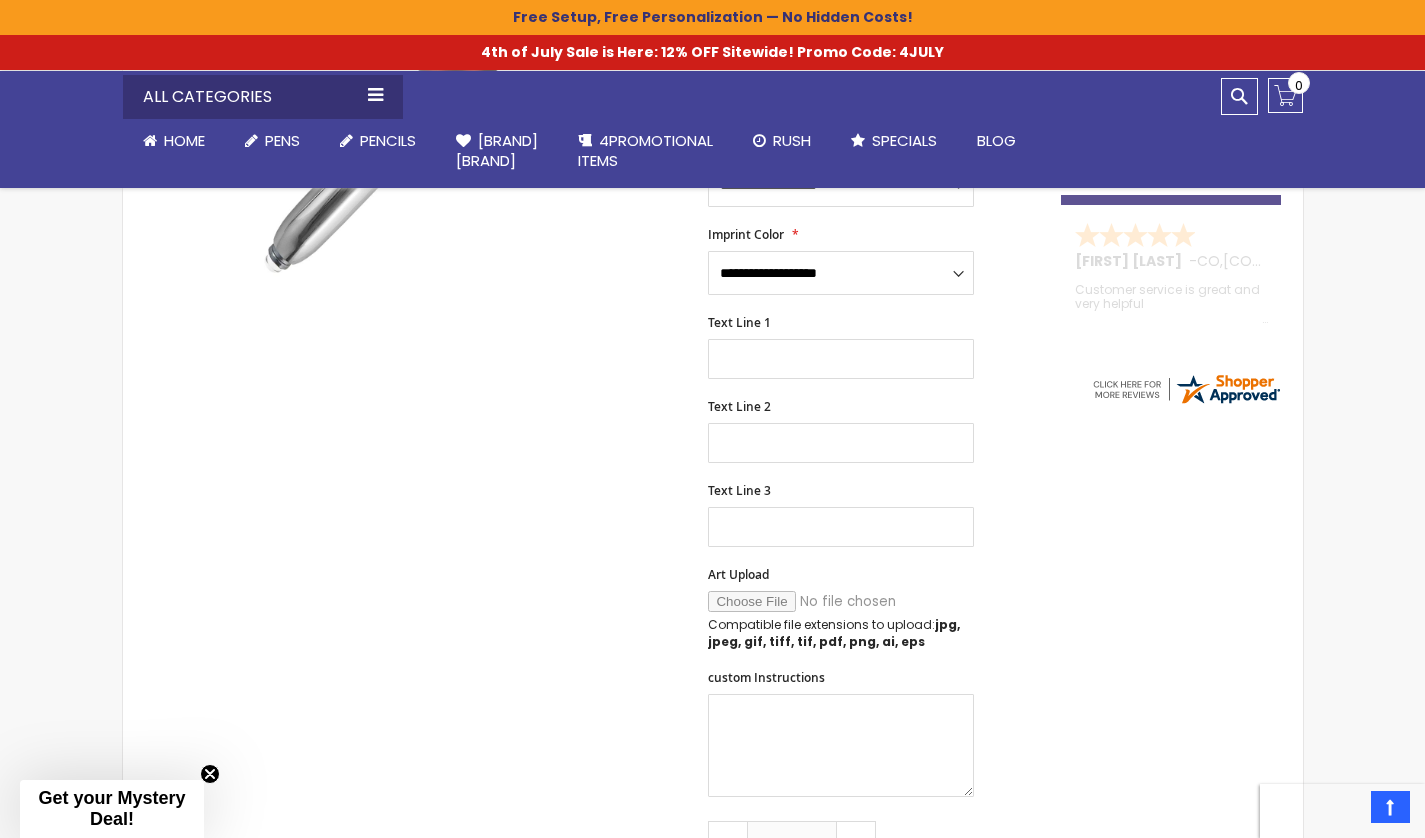 scroll, scrollTop: 580, scrollLeft: 0, axis: vertical 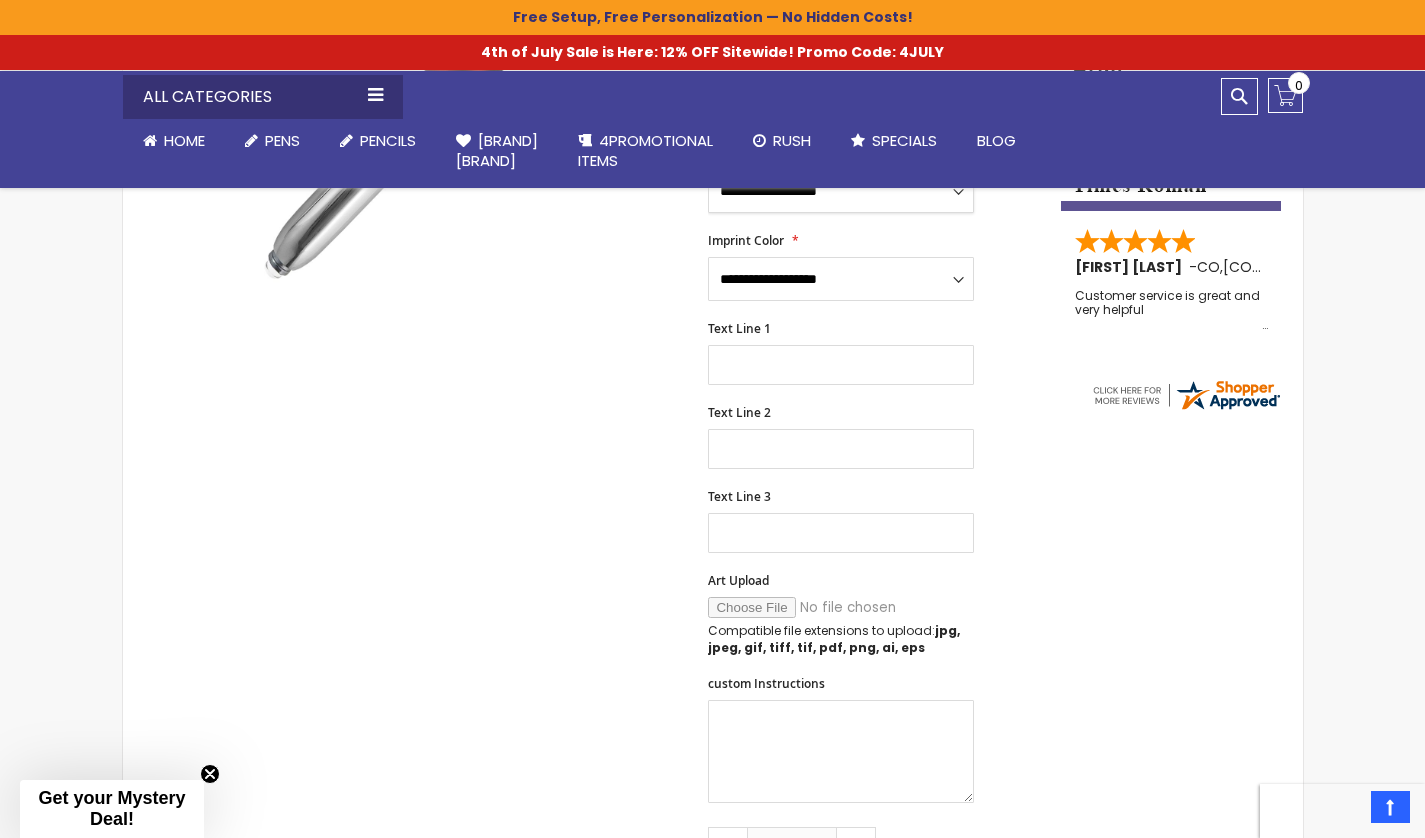 click on "**********" at bounding box center (841, 191) 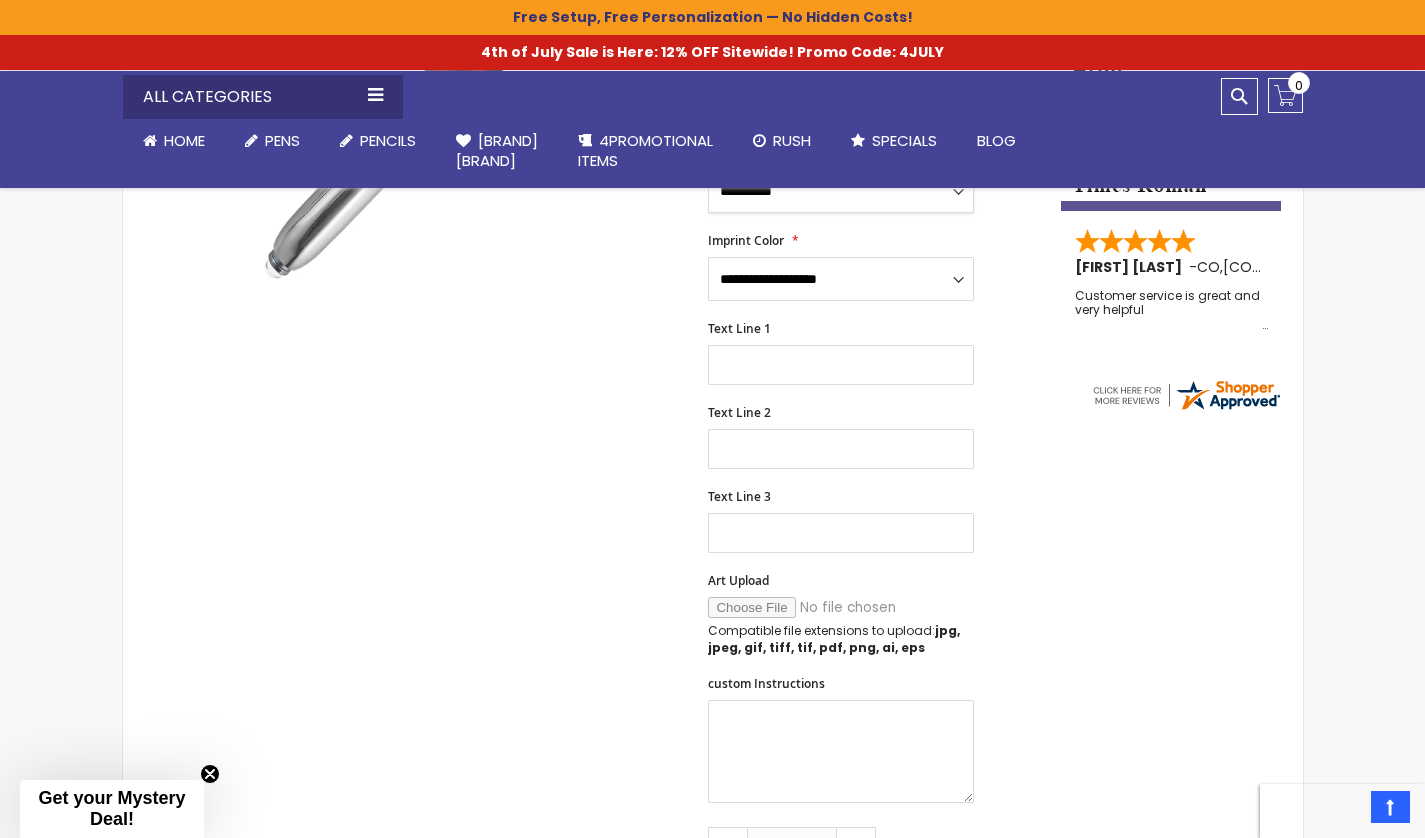 click on "**********" at bounding box center (841, 191) 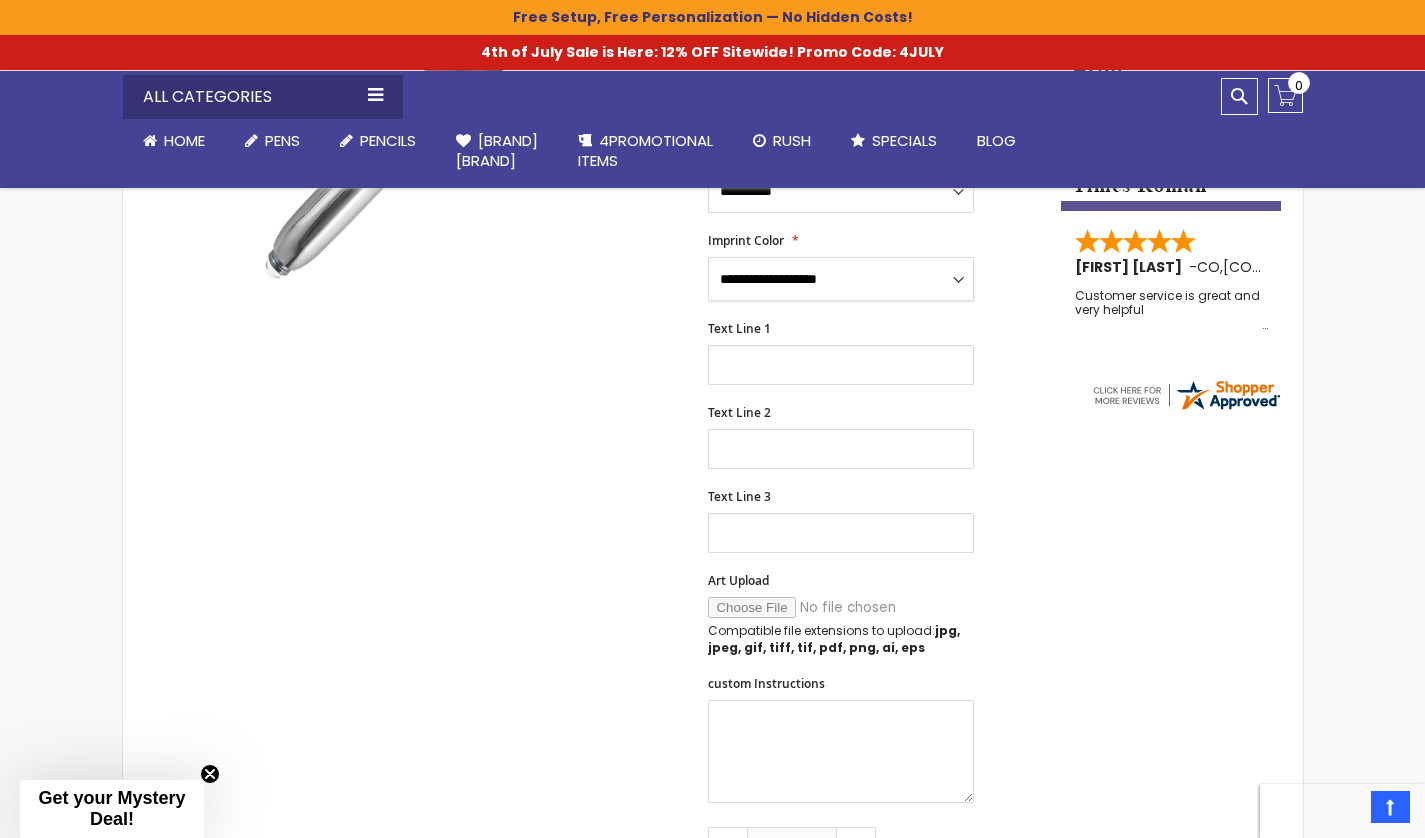 click on "**********" at bounding box center (841, 279) 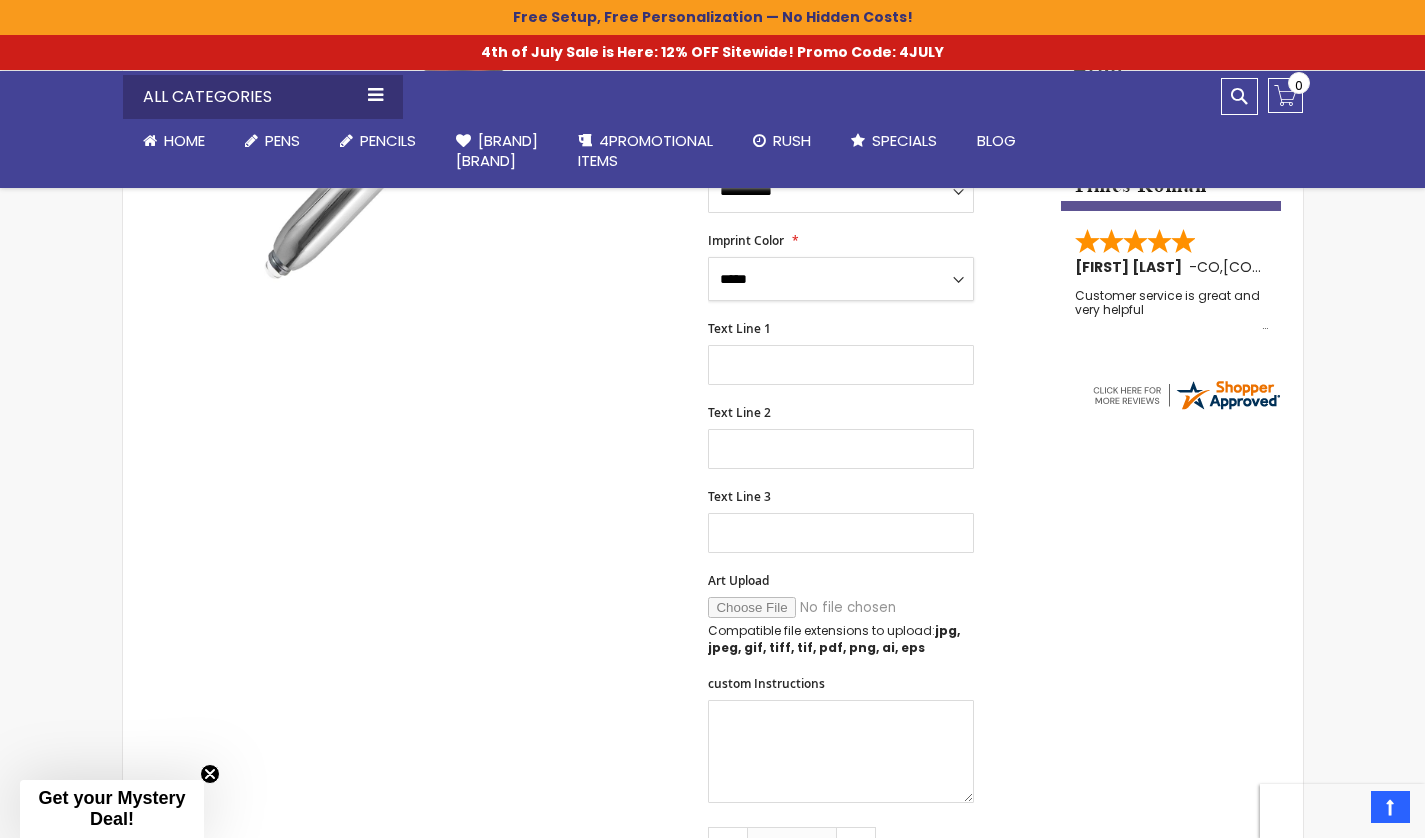 click on "**********" at bounding box center (841, 279) 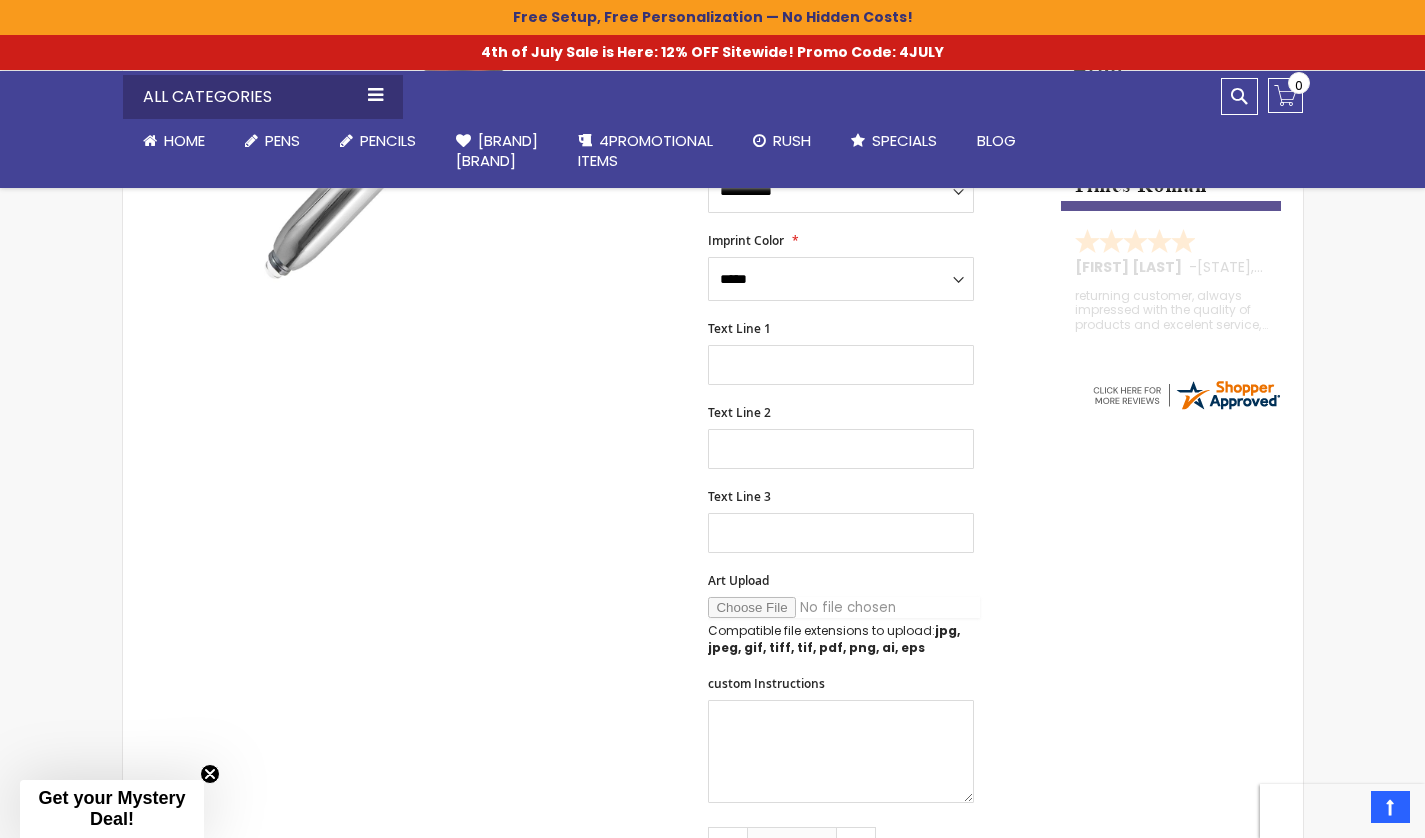click on "Art Upload" at bounding box center [844, 607] 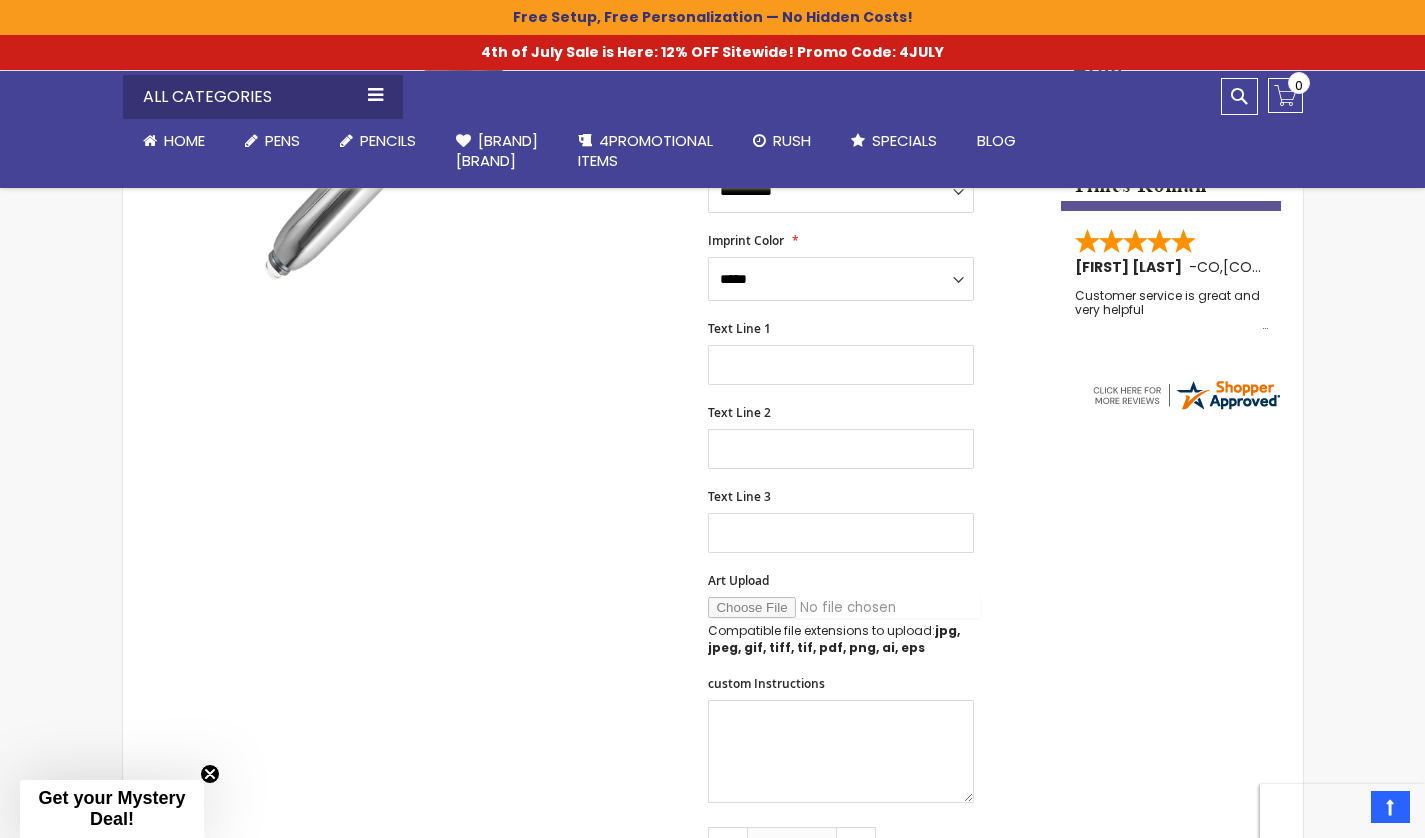 type on "**********" 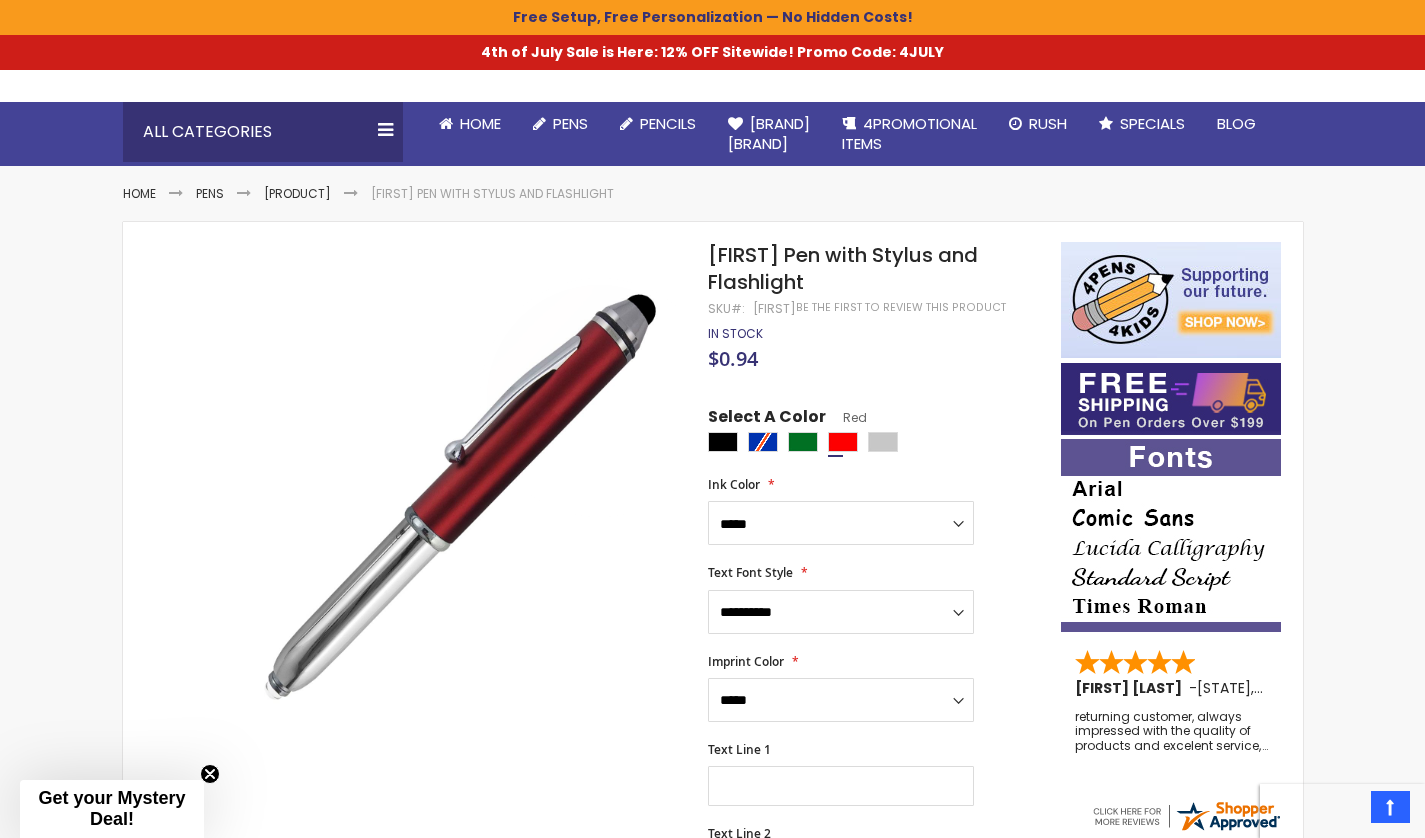 scroll, scrollTop: 0, scrollLeft: 0, axis: both 